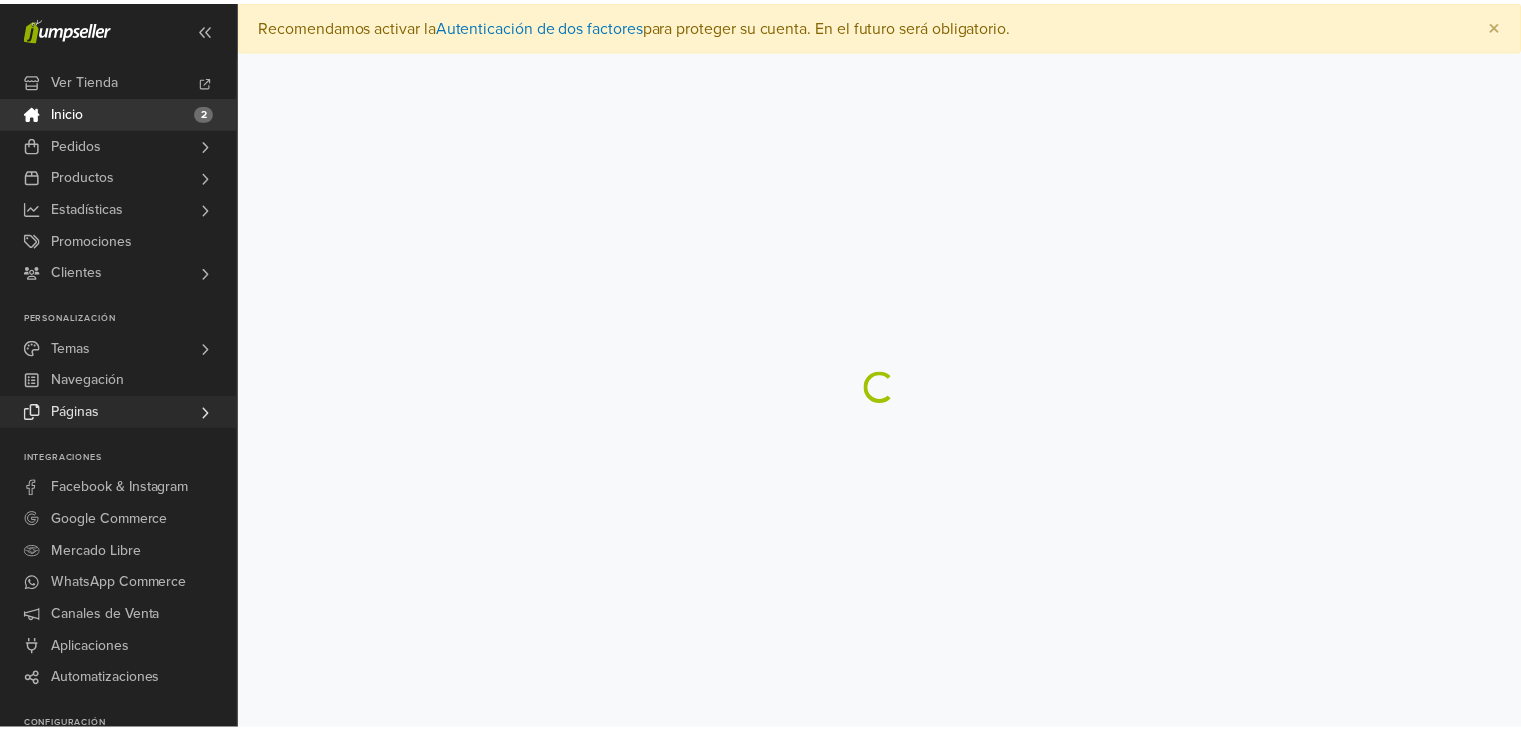 scroll, scrollTop: 0, scrollLeft: 0, axis: both 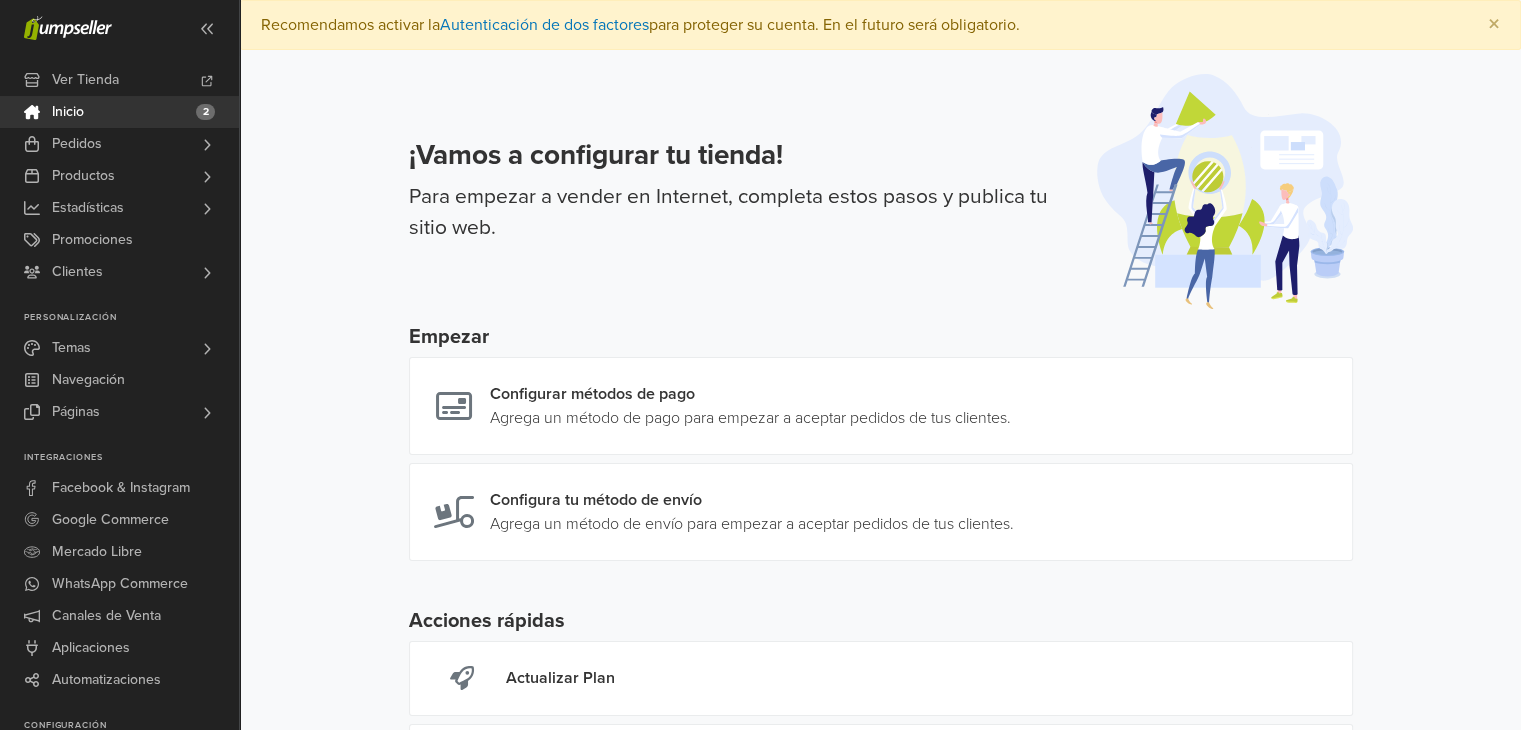 click on "Inicio
2" at bounding box center [119, 112] 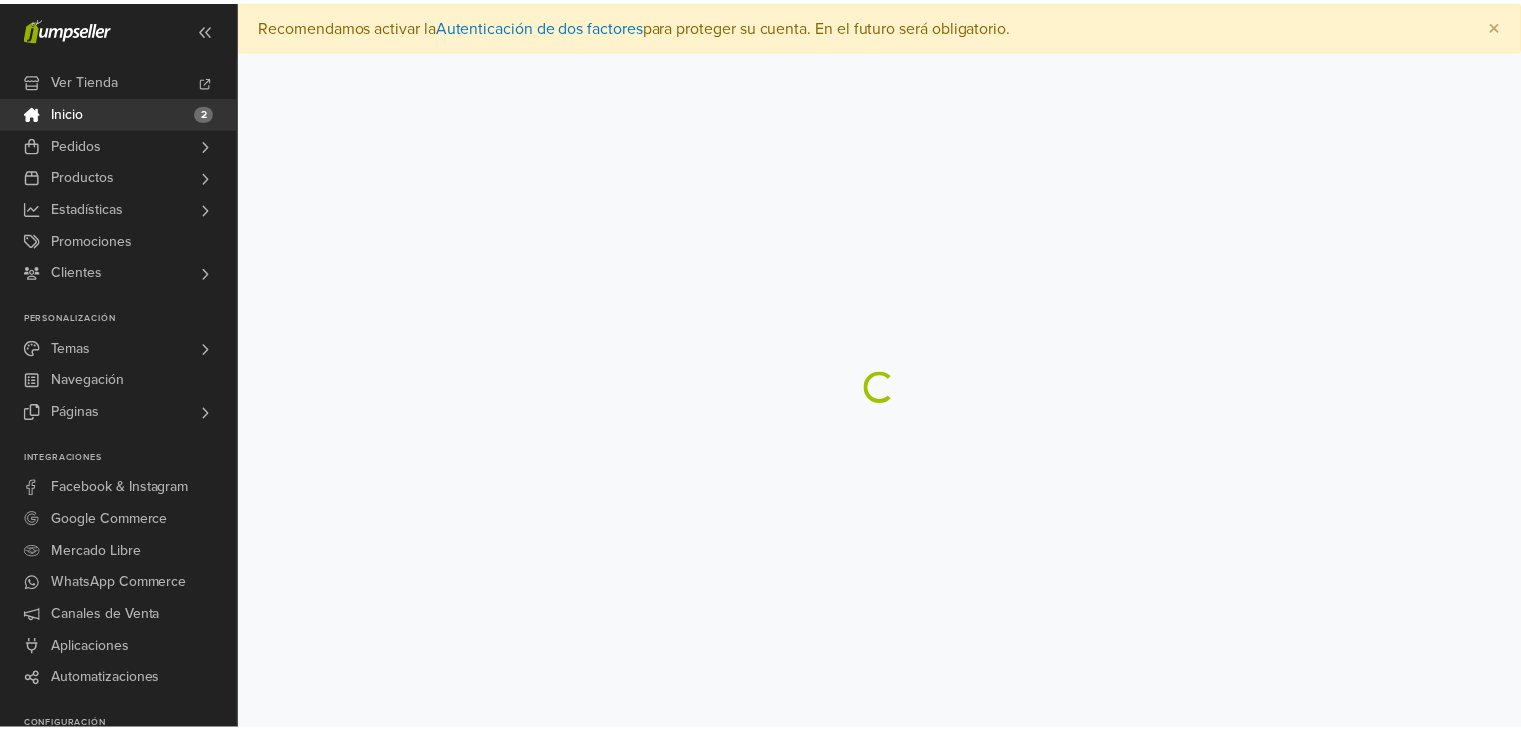 scroll, scrollTop: 0, scrollLeft: 0, axis: both 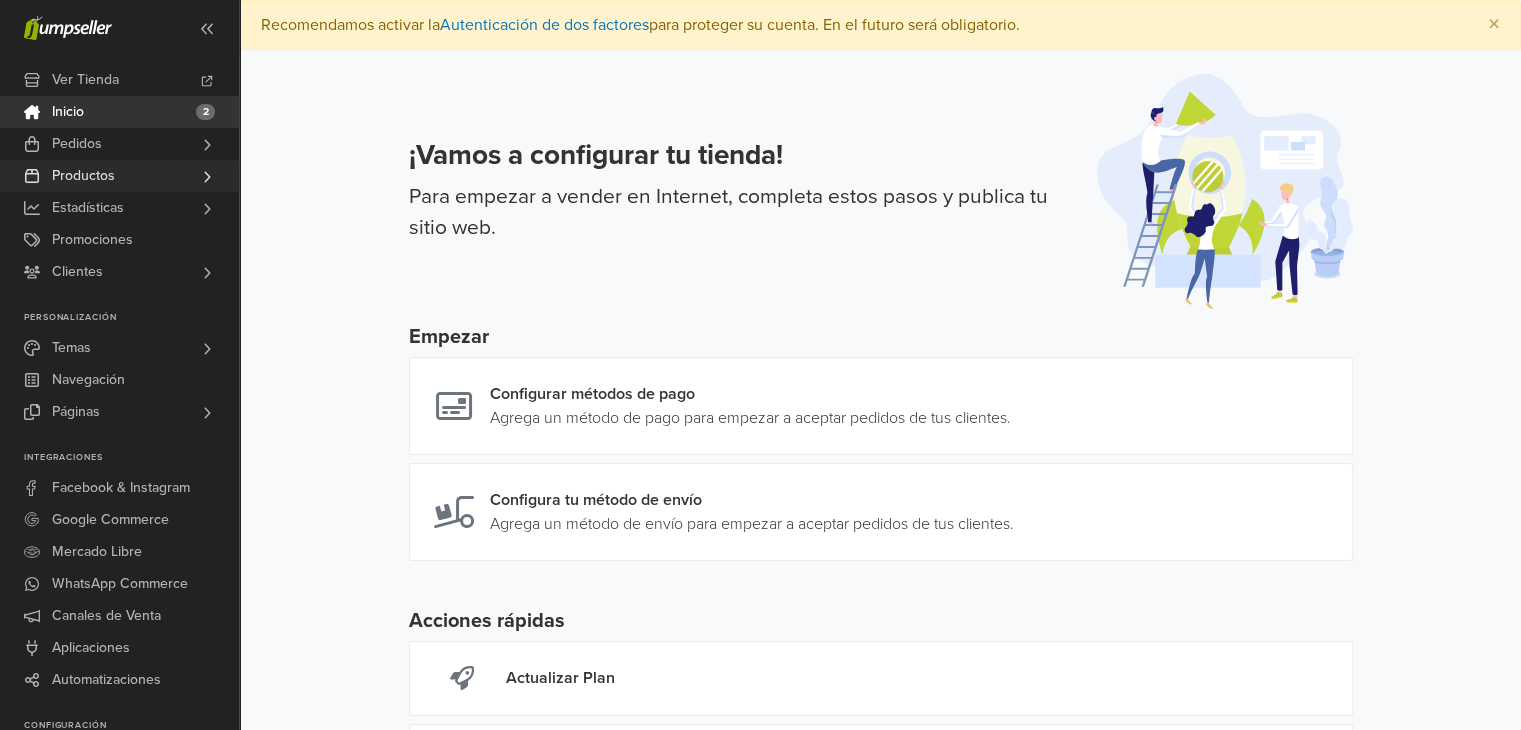 click on "Productos" at bounding box center (83, 176) 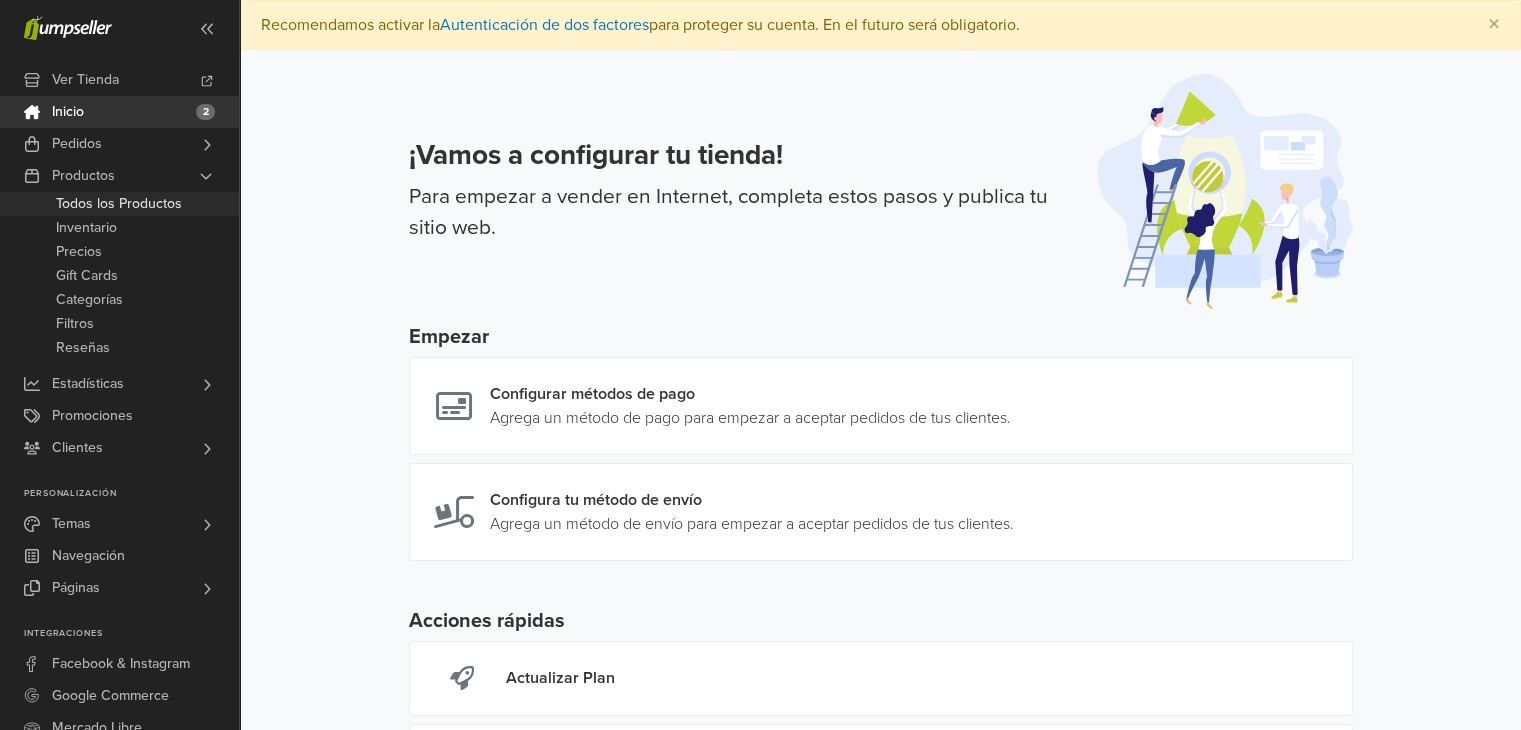 click on "Todos los Productos" at bounding box center [119, 204] 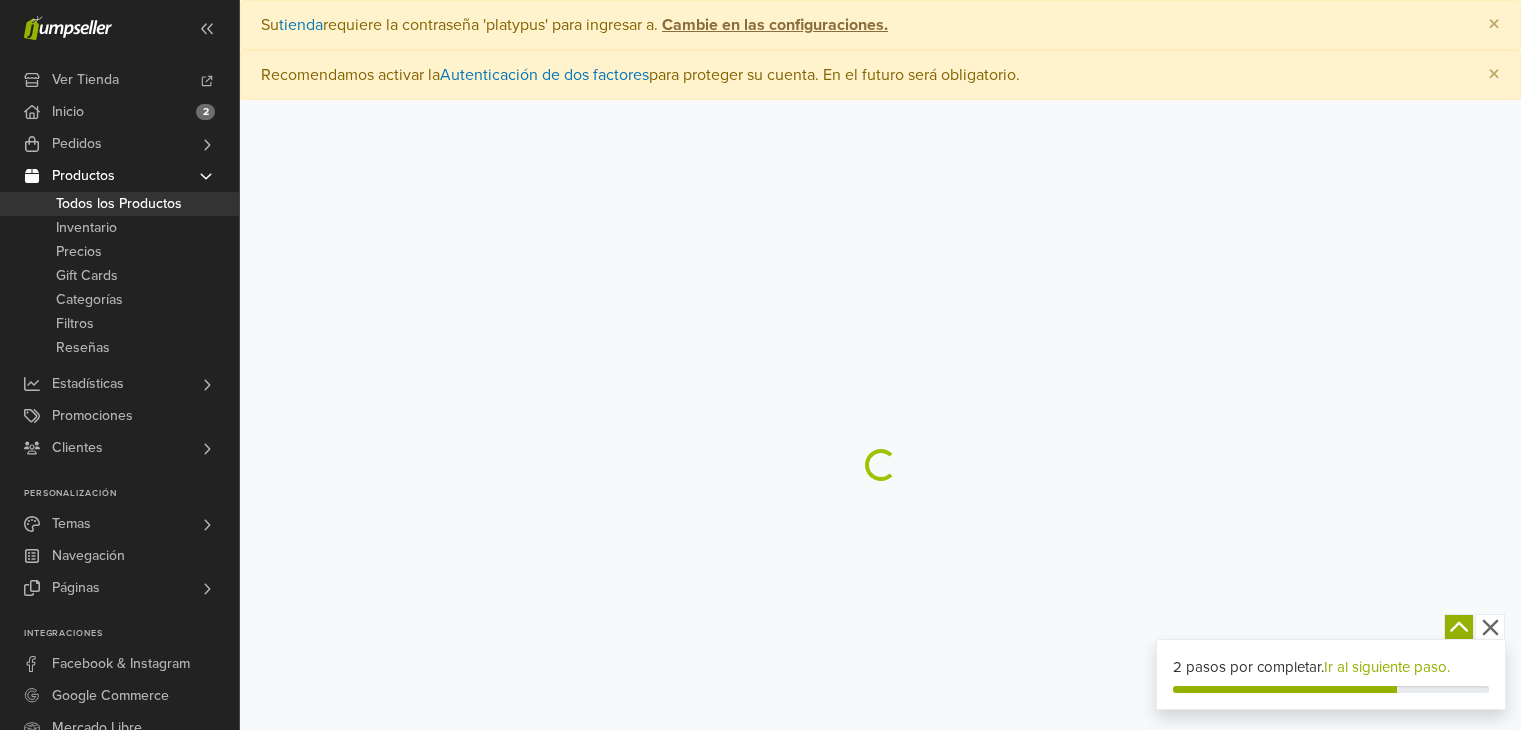scroll, scrollTop: 0, scrollLeft: 0, axis: both 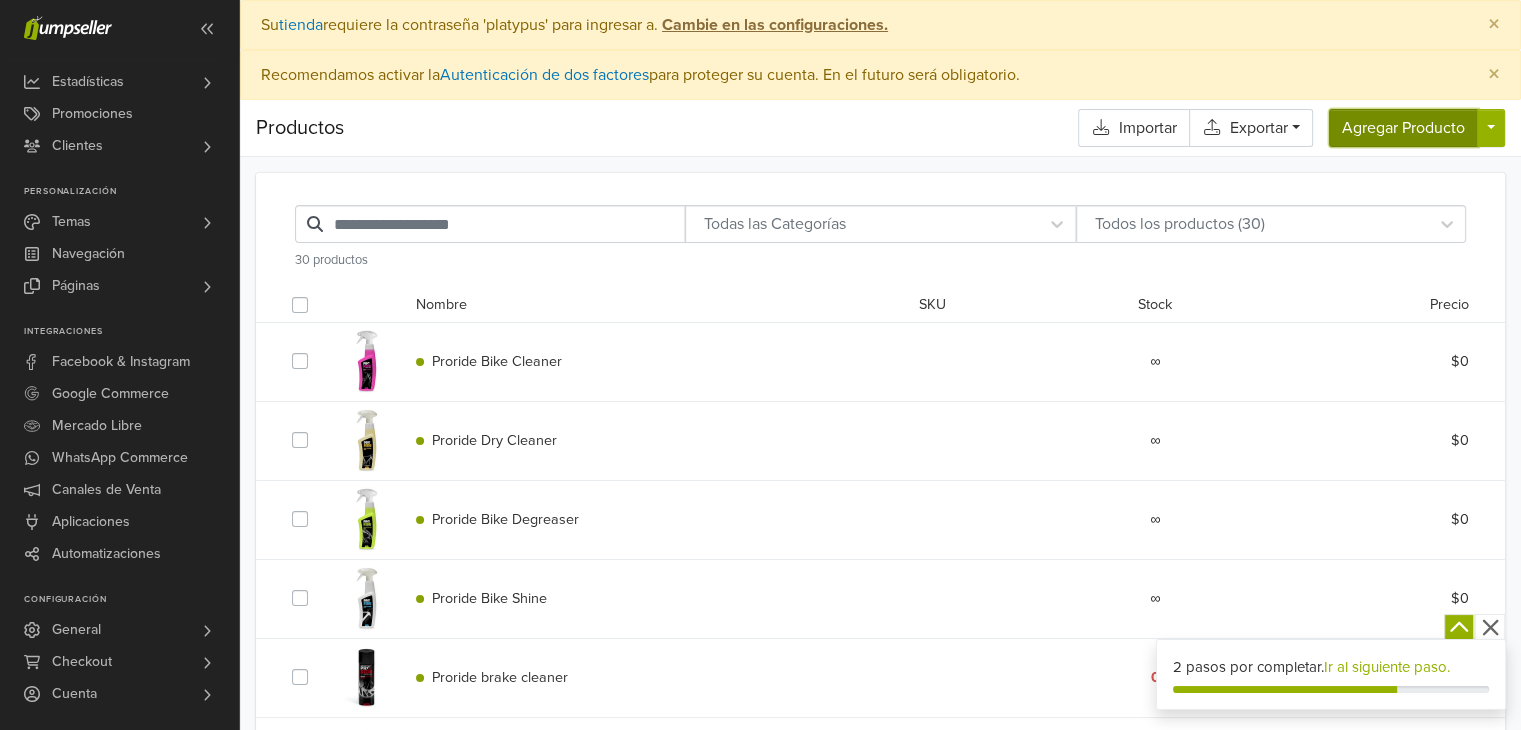 click on "Agregar Producto" at bounding box center (1403, 128) 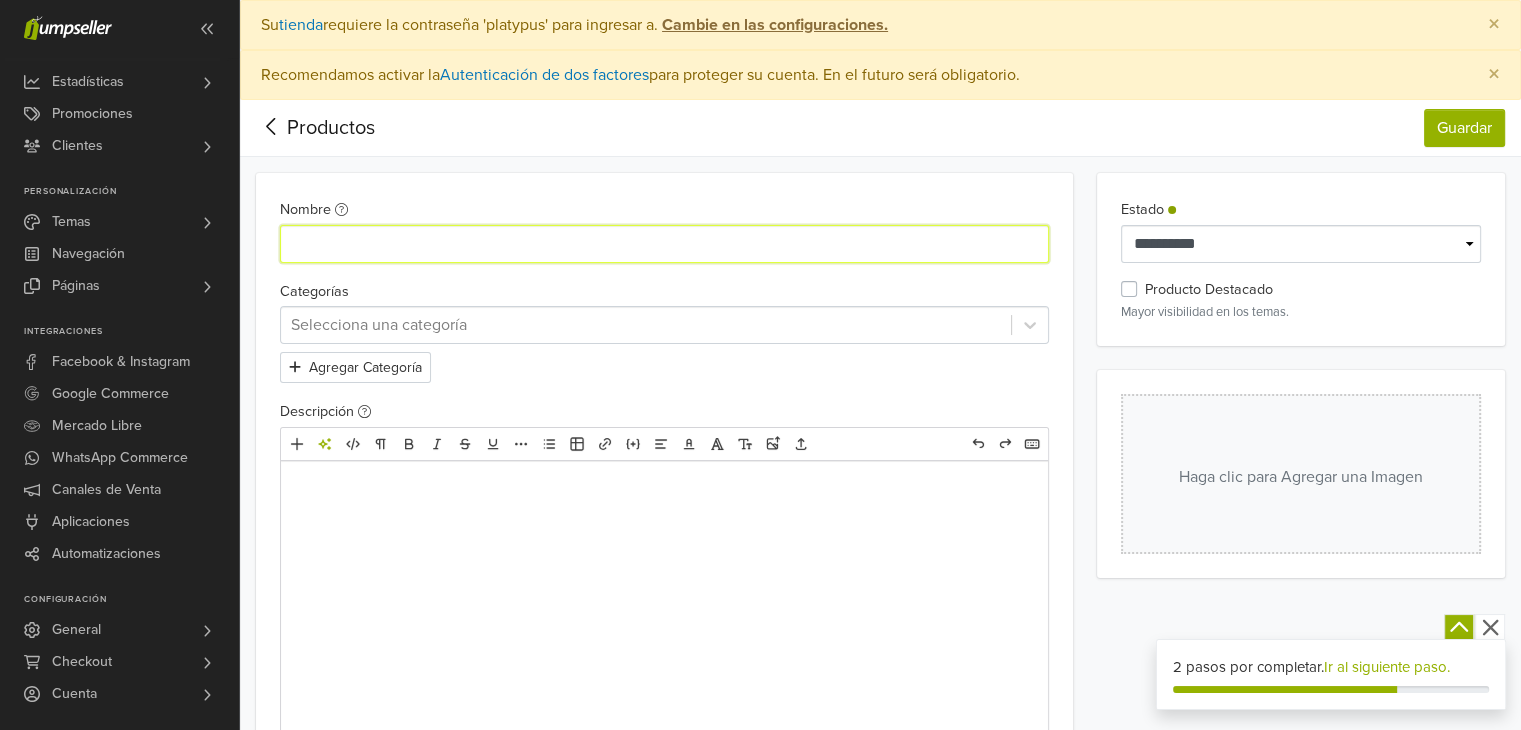 click on "Nombre" at bounding box center (664, 244) 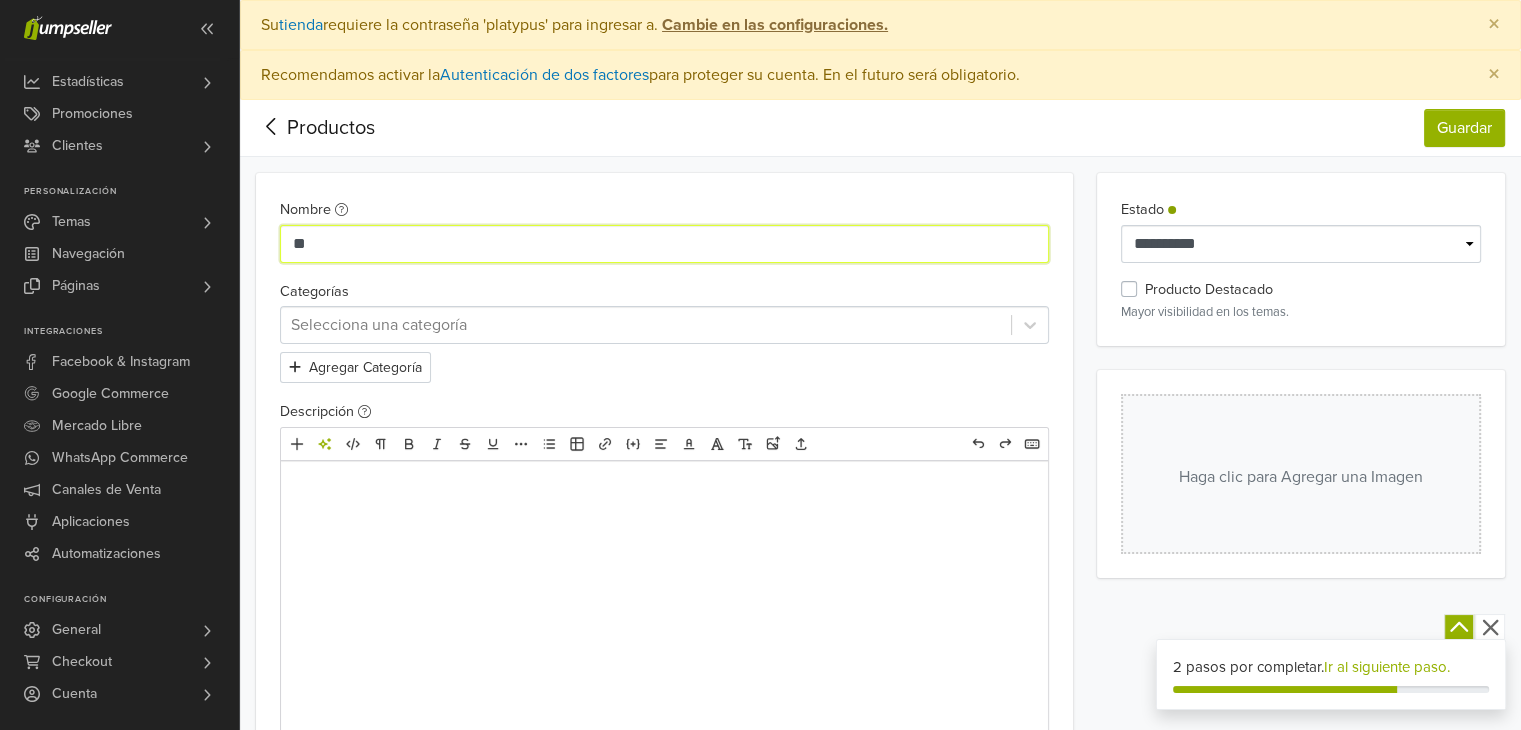 type on "*" 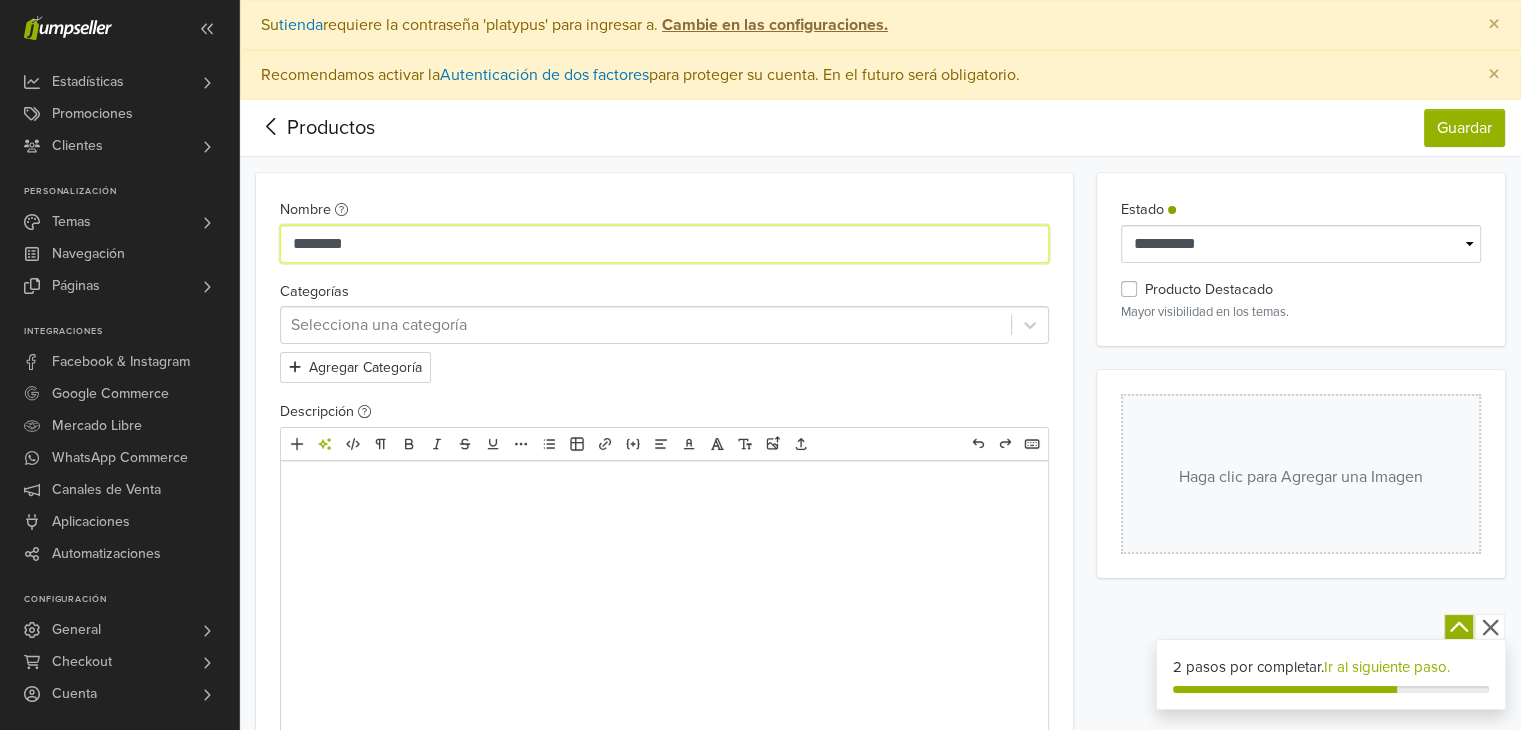 paste on "**********" 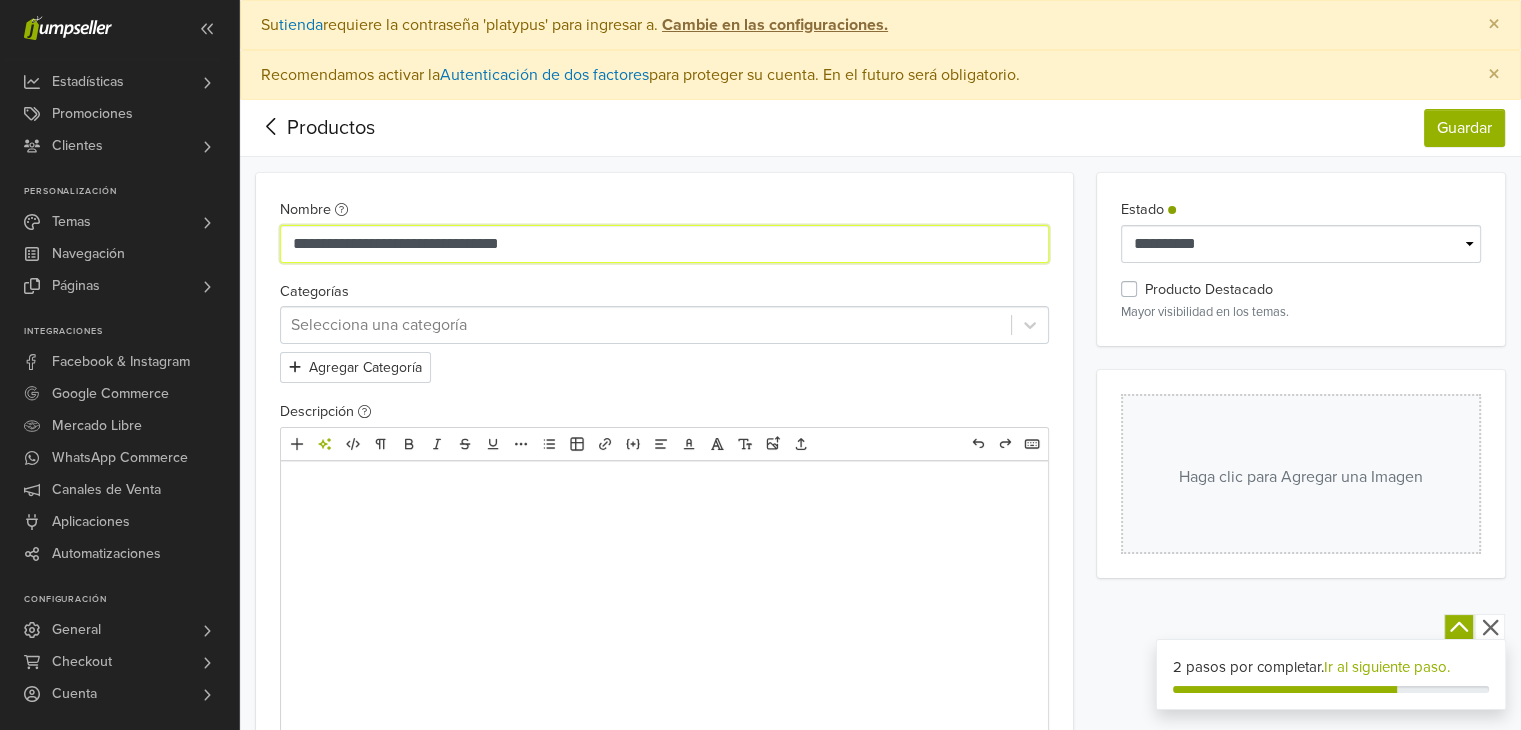 type on "**********" 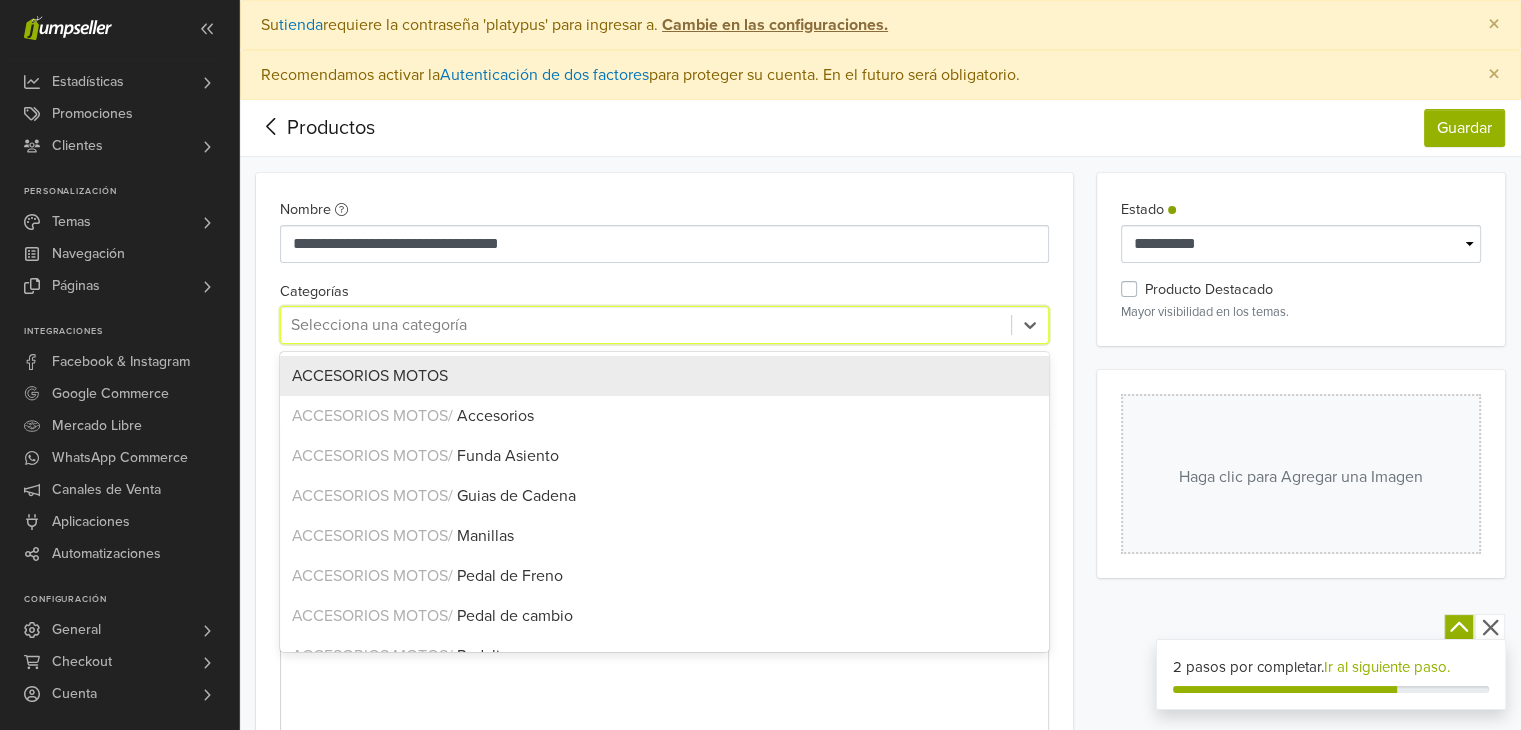 click at bounding box center (646, 325) 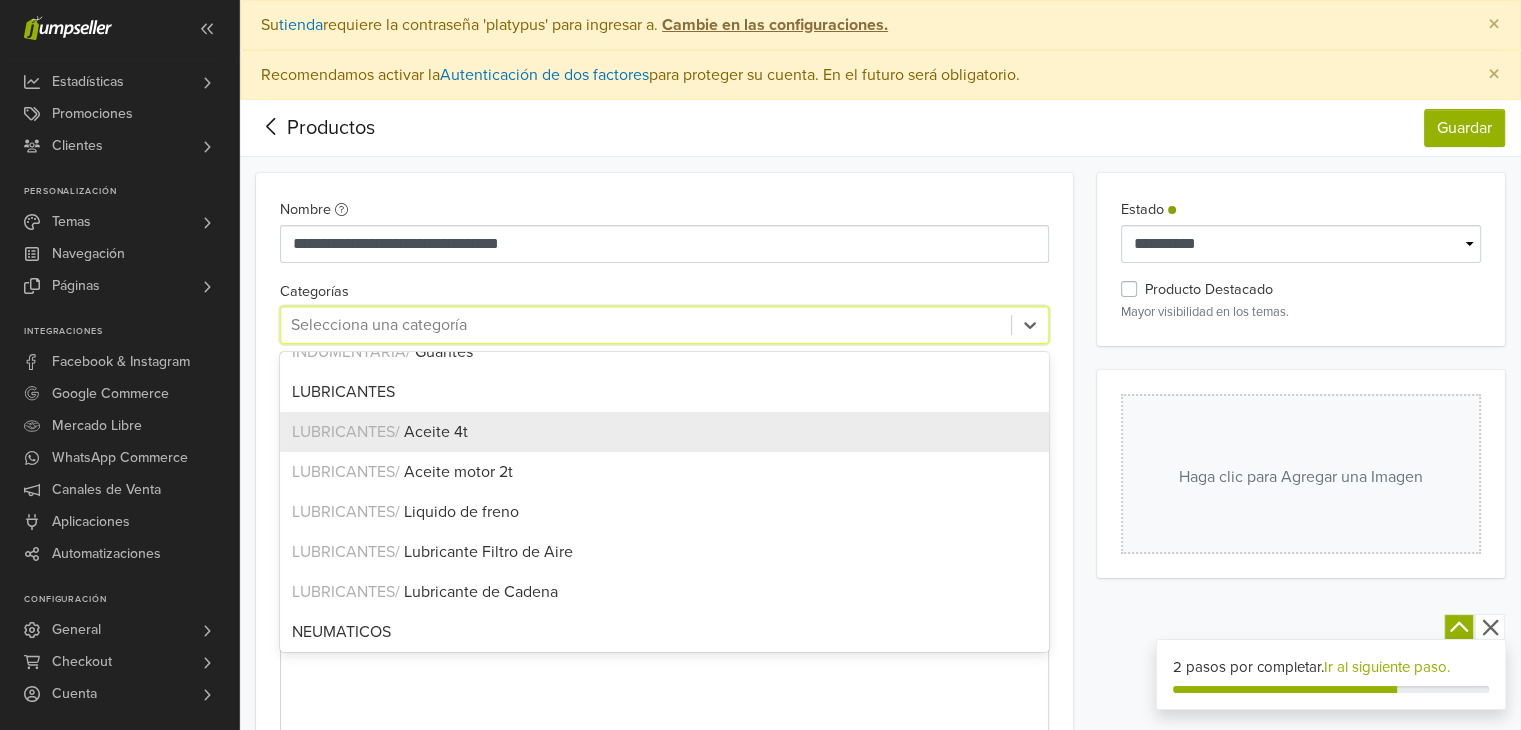 scroll, scrollTop: 506, scrollLeft: 0, axis: vertical 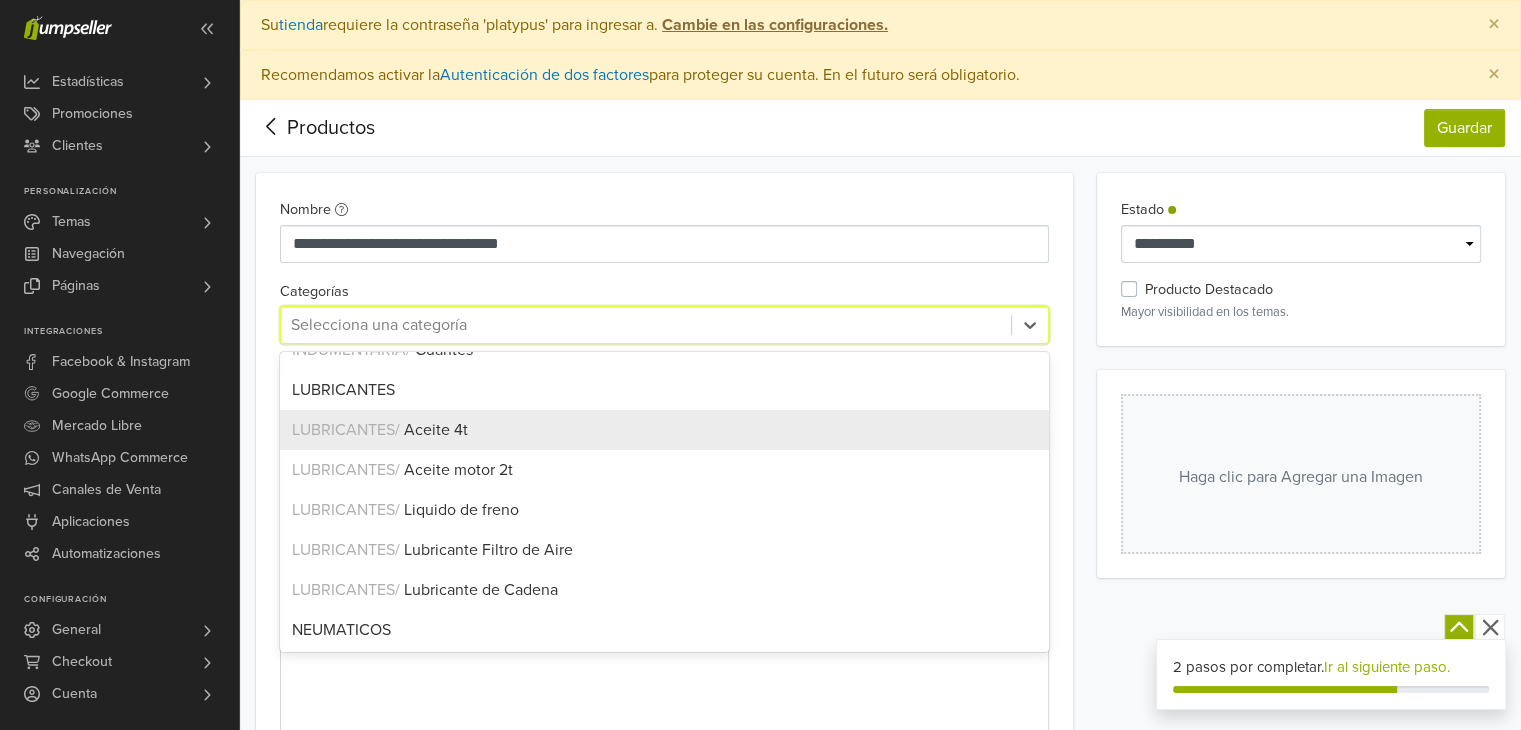 click on "Aceite 4t" at bounding box center [436, 430] 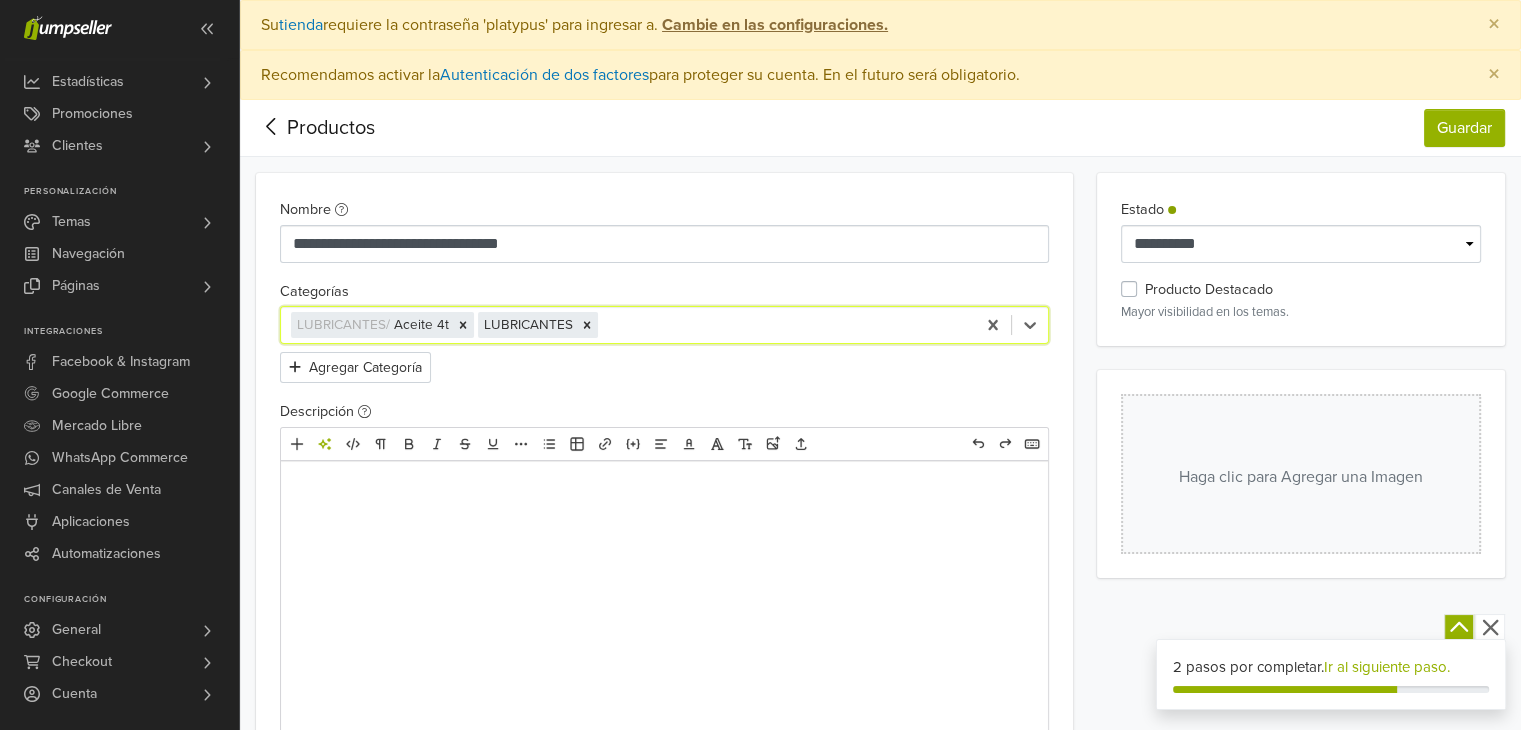 click at bounding box center [664, 611] 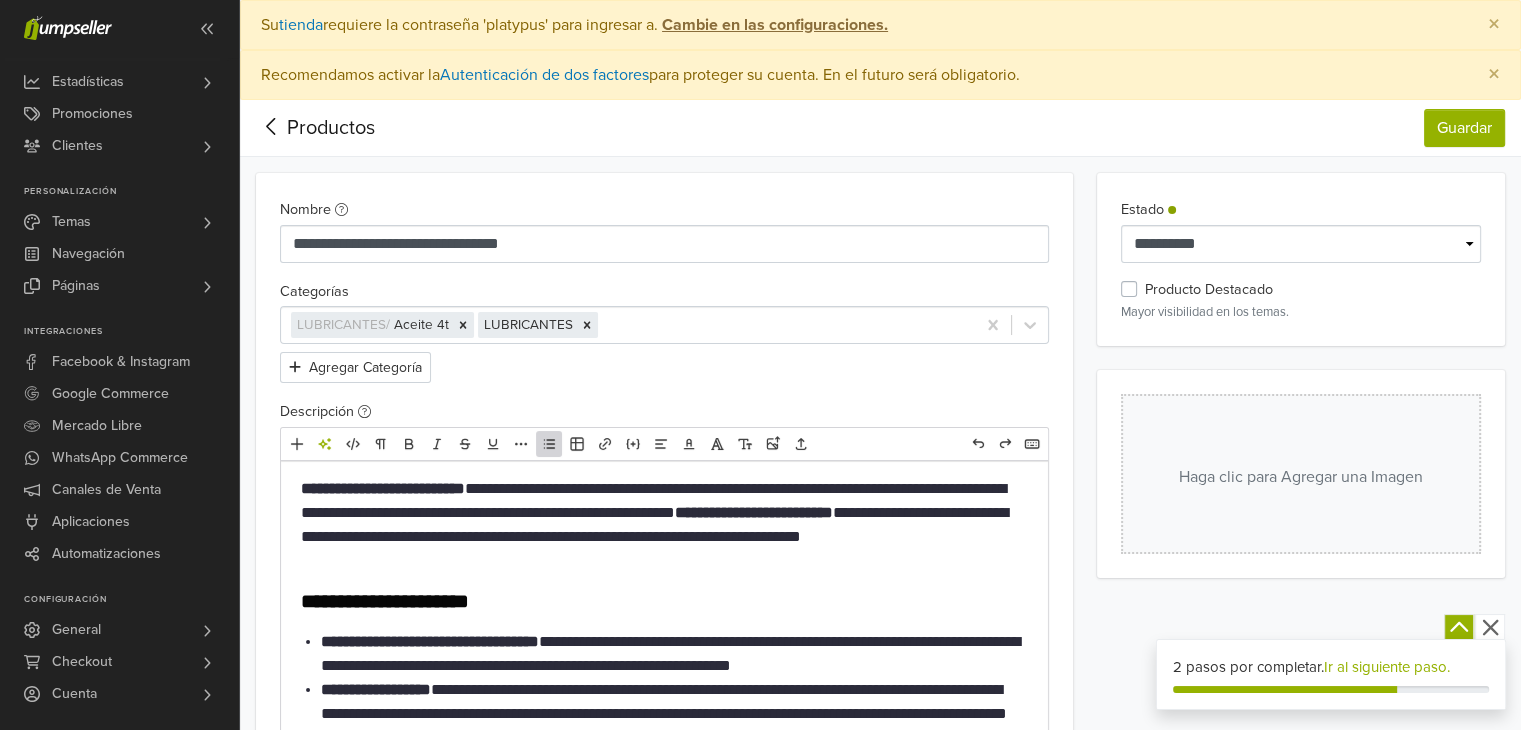 type on "**********" 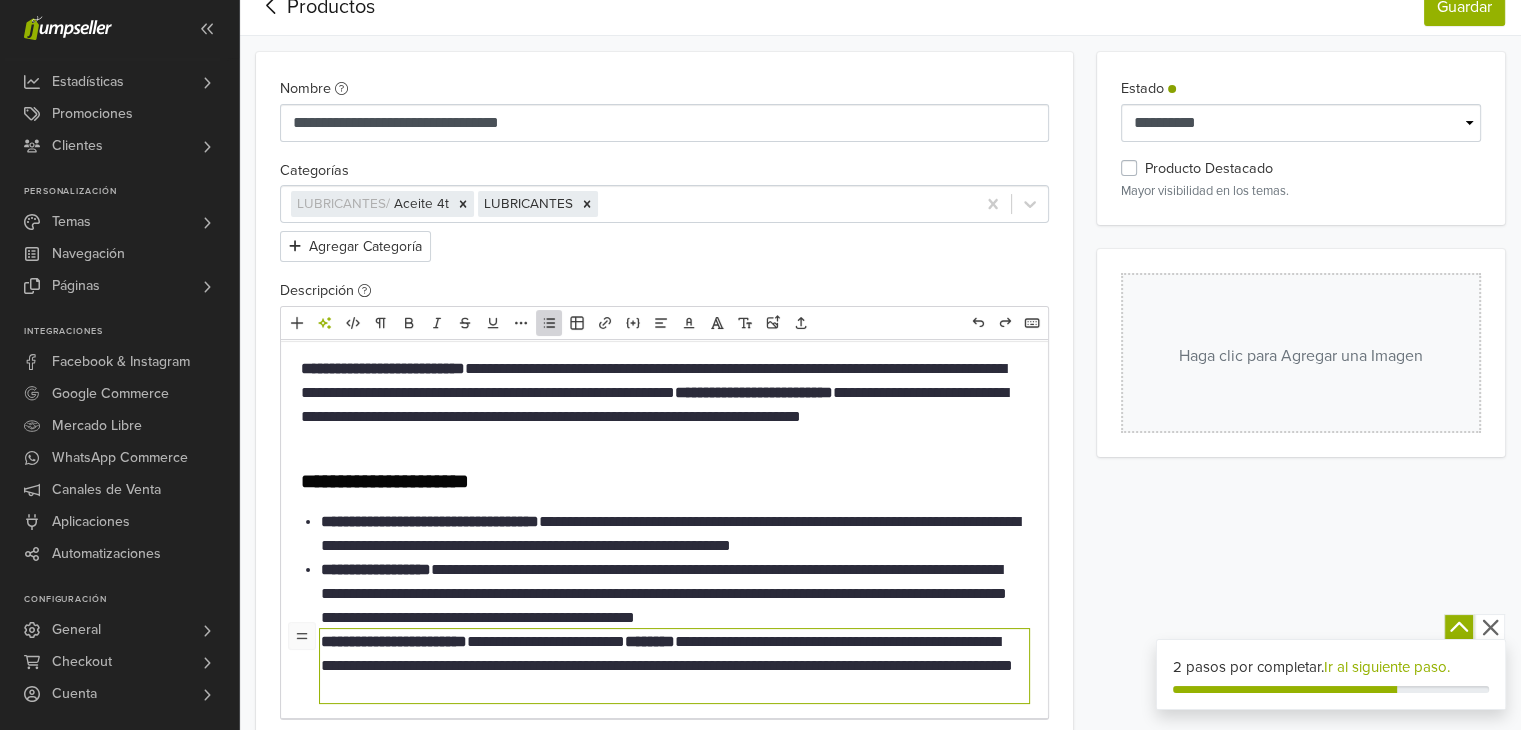 scroll, scrollTop: 100, scrollLeft: 0, axis: vertical 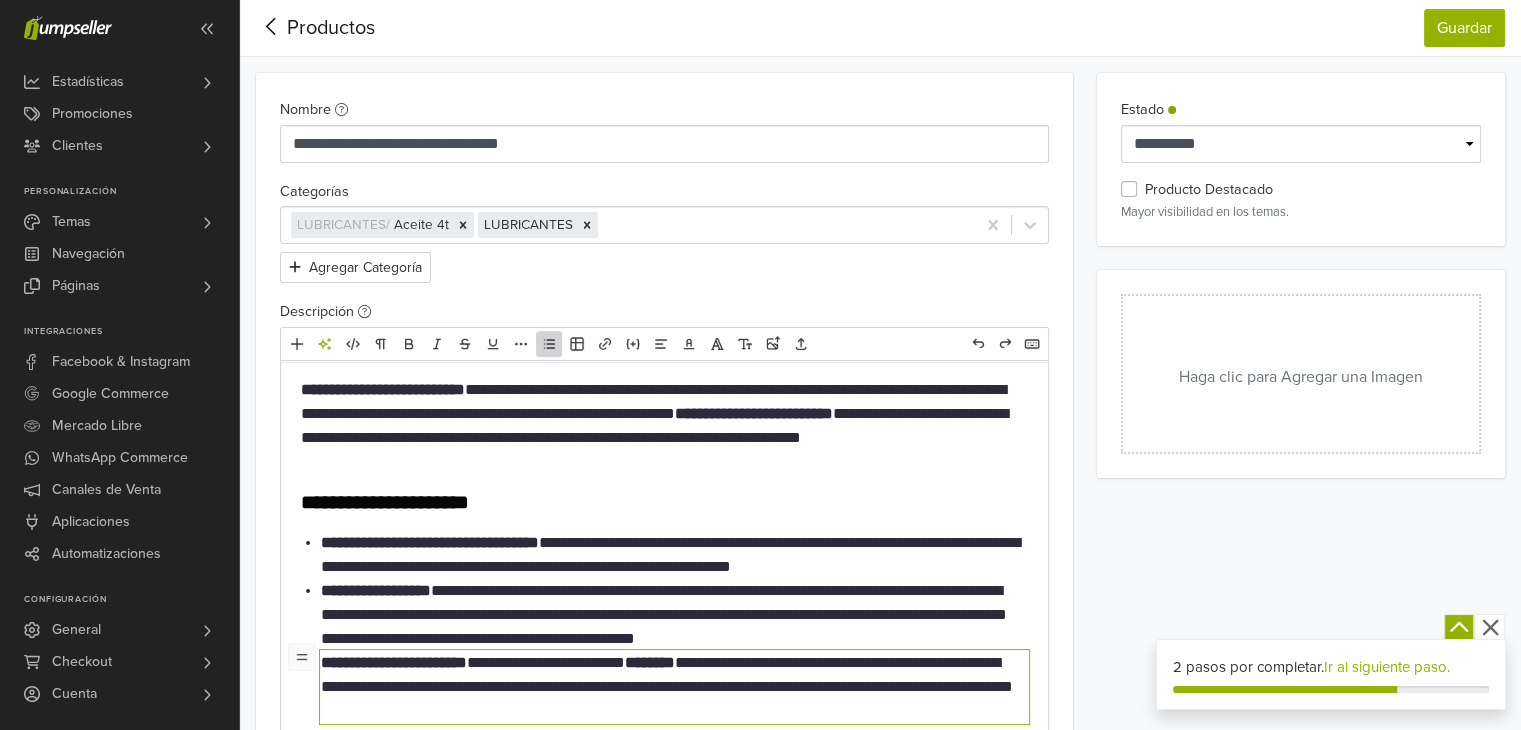 click on "Haga clic para Agregar una Imagen" at bounding box center [1301, 374] 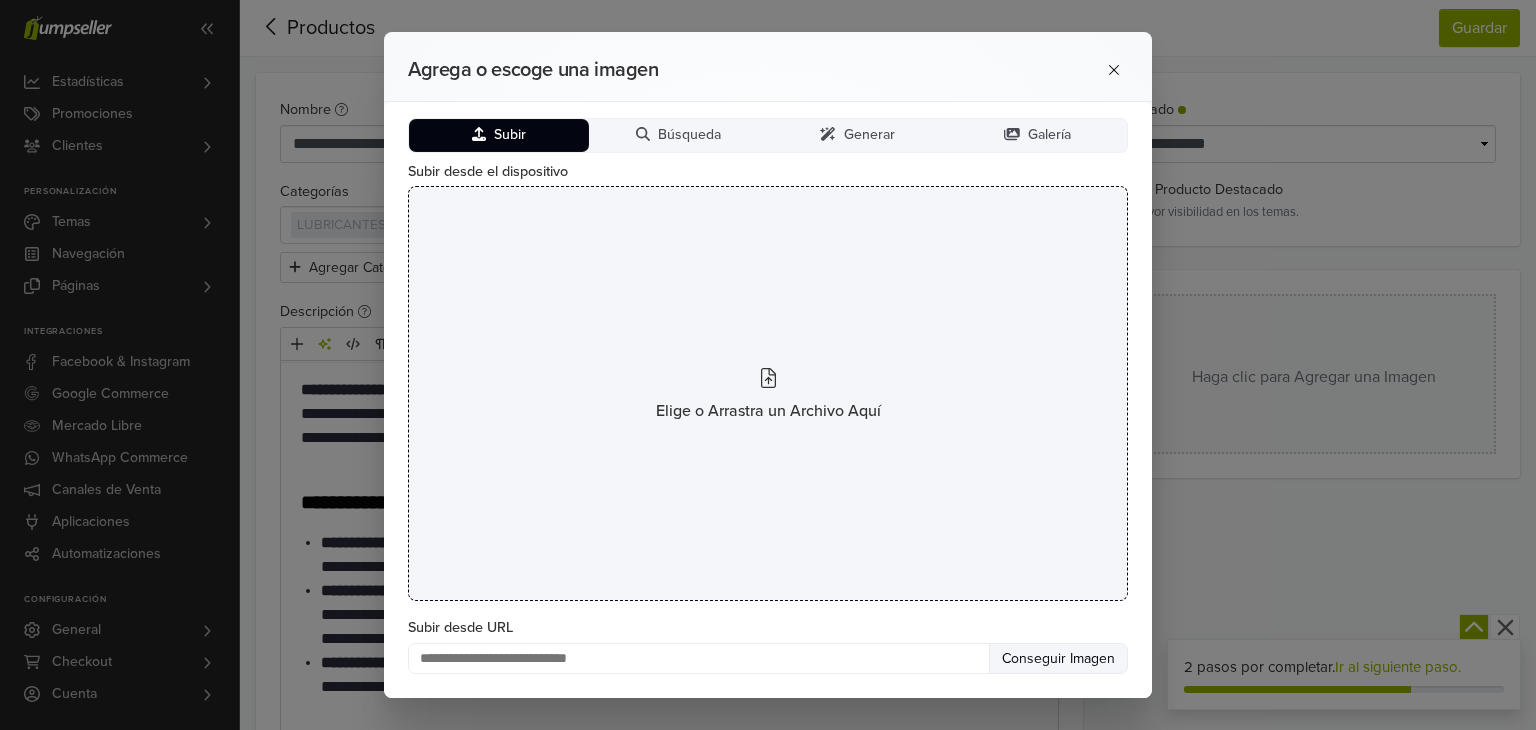 click on "Elige o Arrastra un Archivo Aquí" at bounding box center (768, 393) 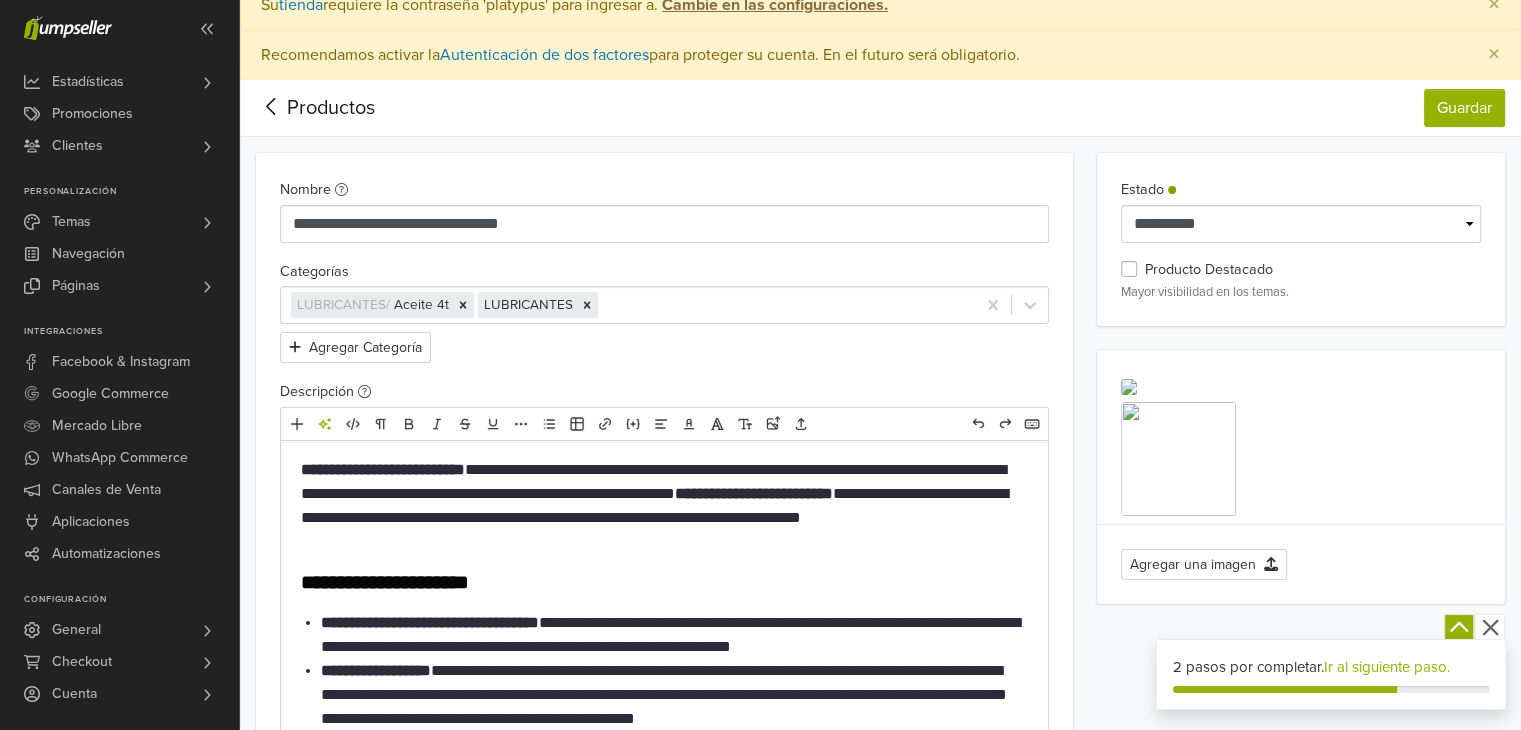 scroll, scrollTop: 0, scrollLeft: 0, axis: both 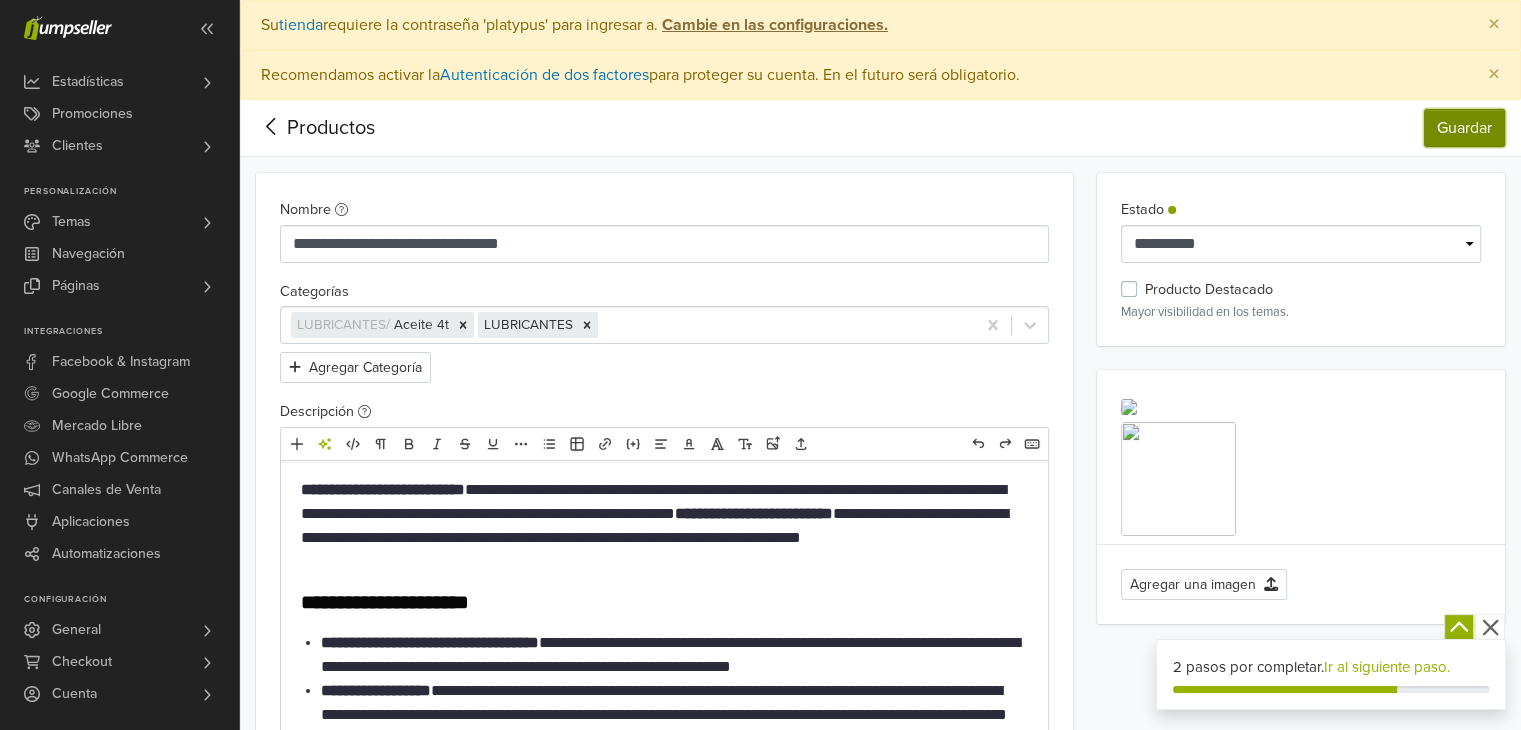 click on "Guardar" at bounding box center (1464, 128) 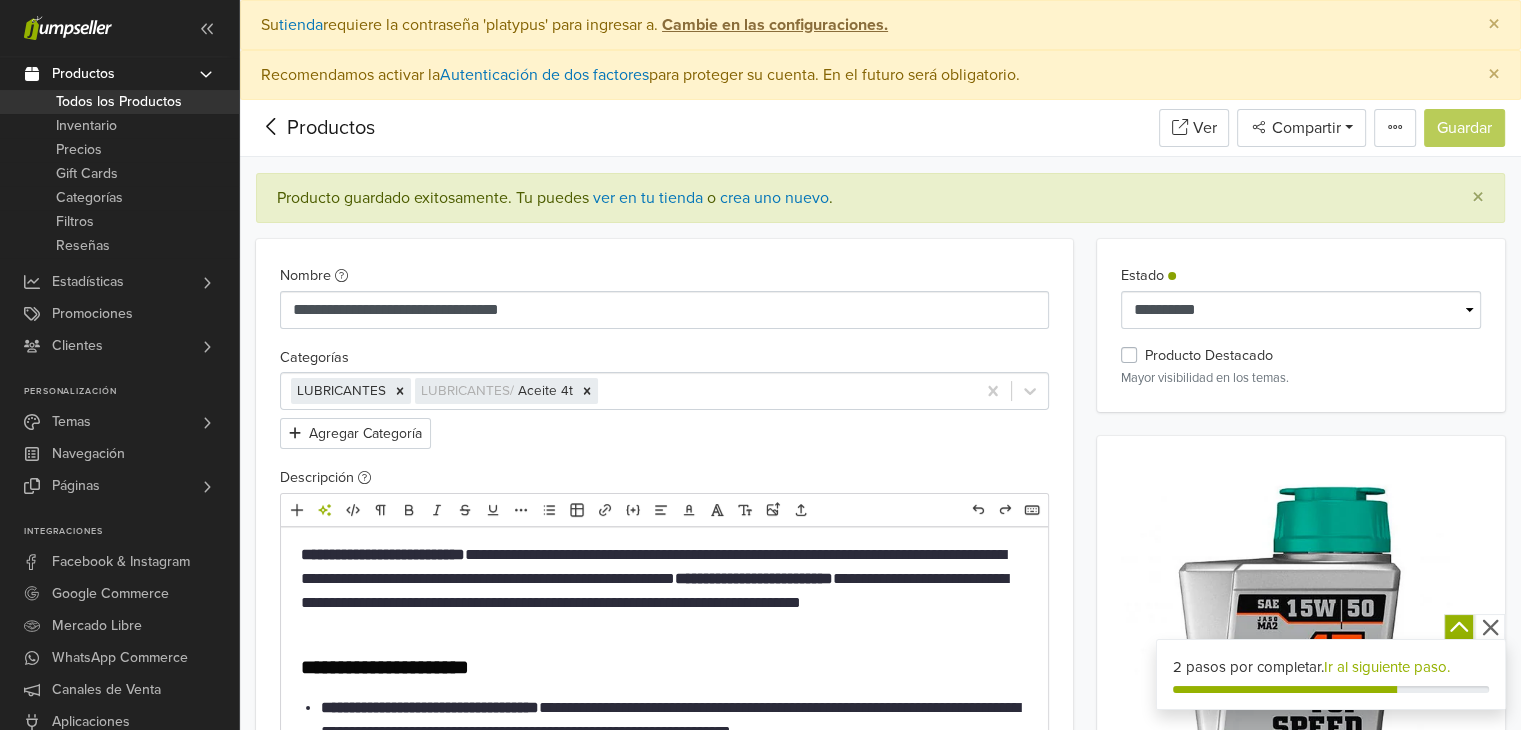 click on "Todos los Productos" at bounding box center [119, 102] 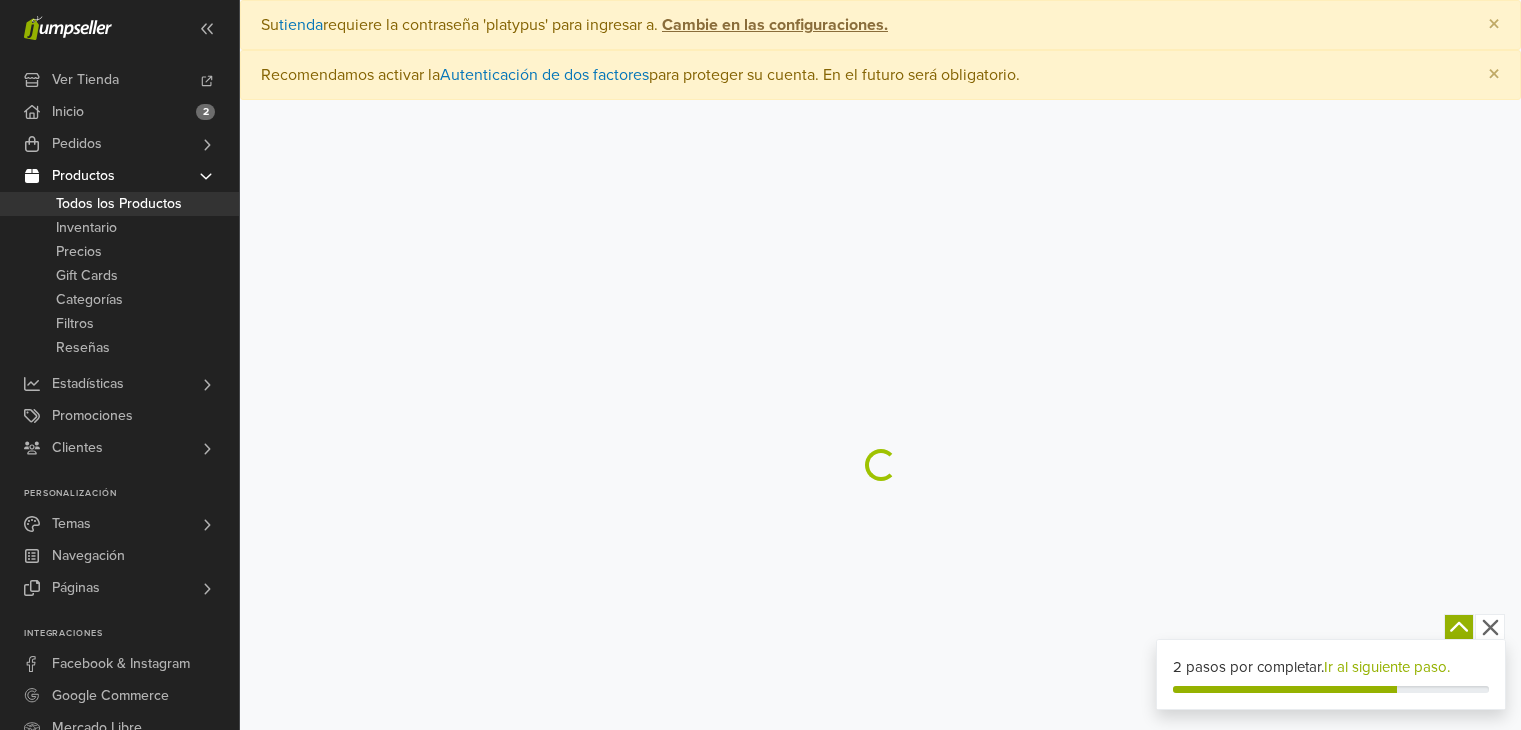 scroll, scrollTop: 0, scrollLeft: 0, axis: both 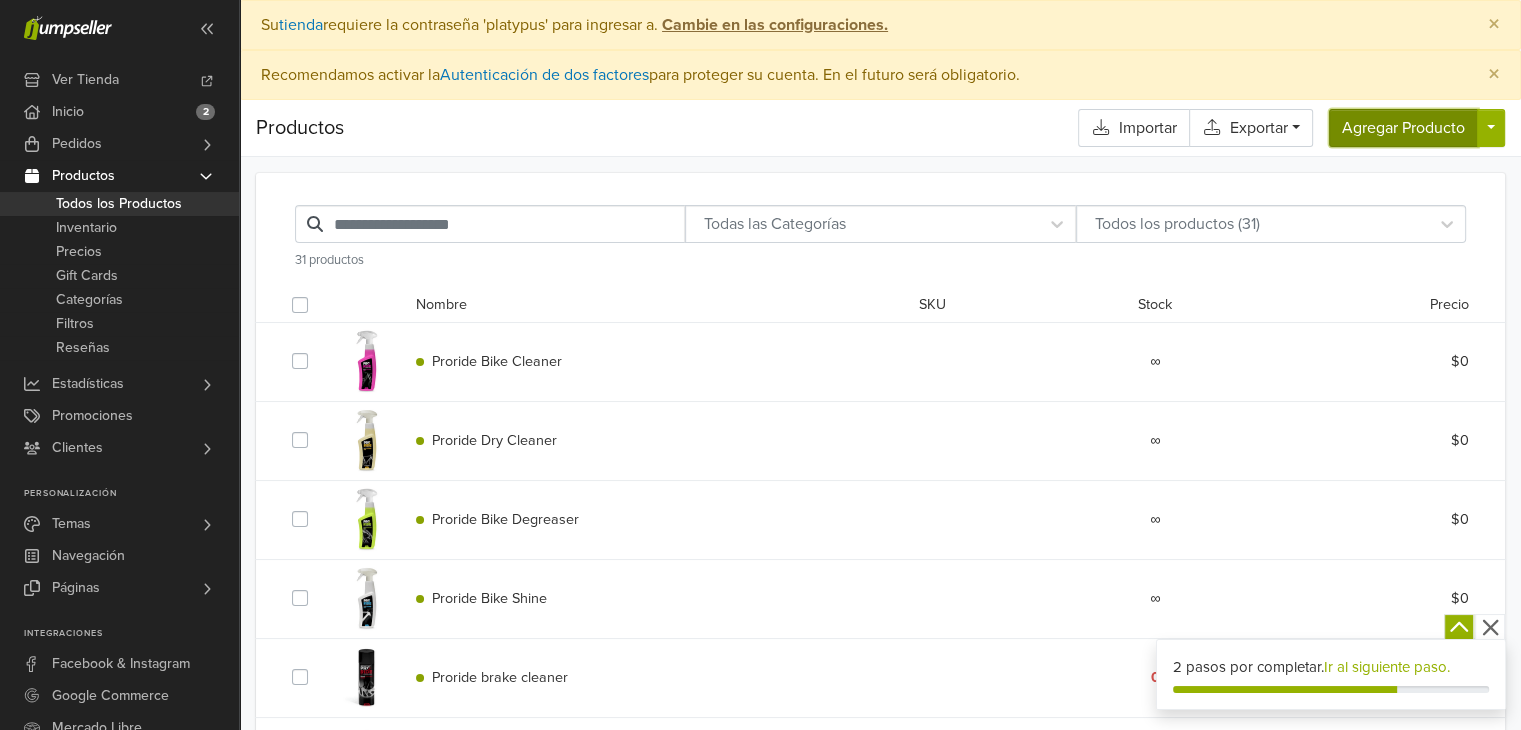 click on "Agregar Producto" at bounding box center (1403, 128) 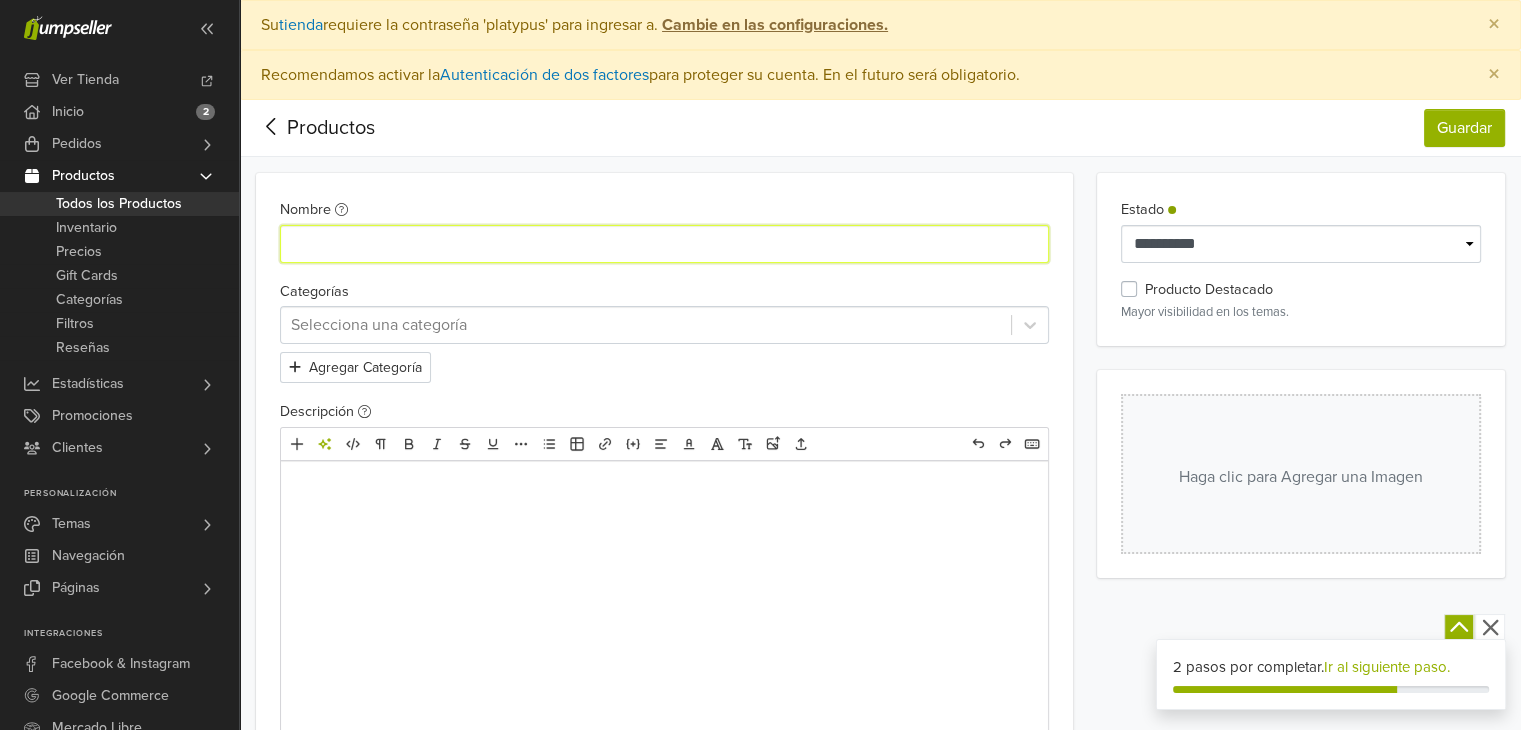 click on "Nombre" at bounding box center (664, 244) 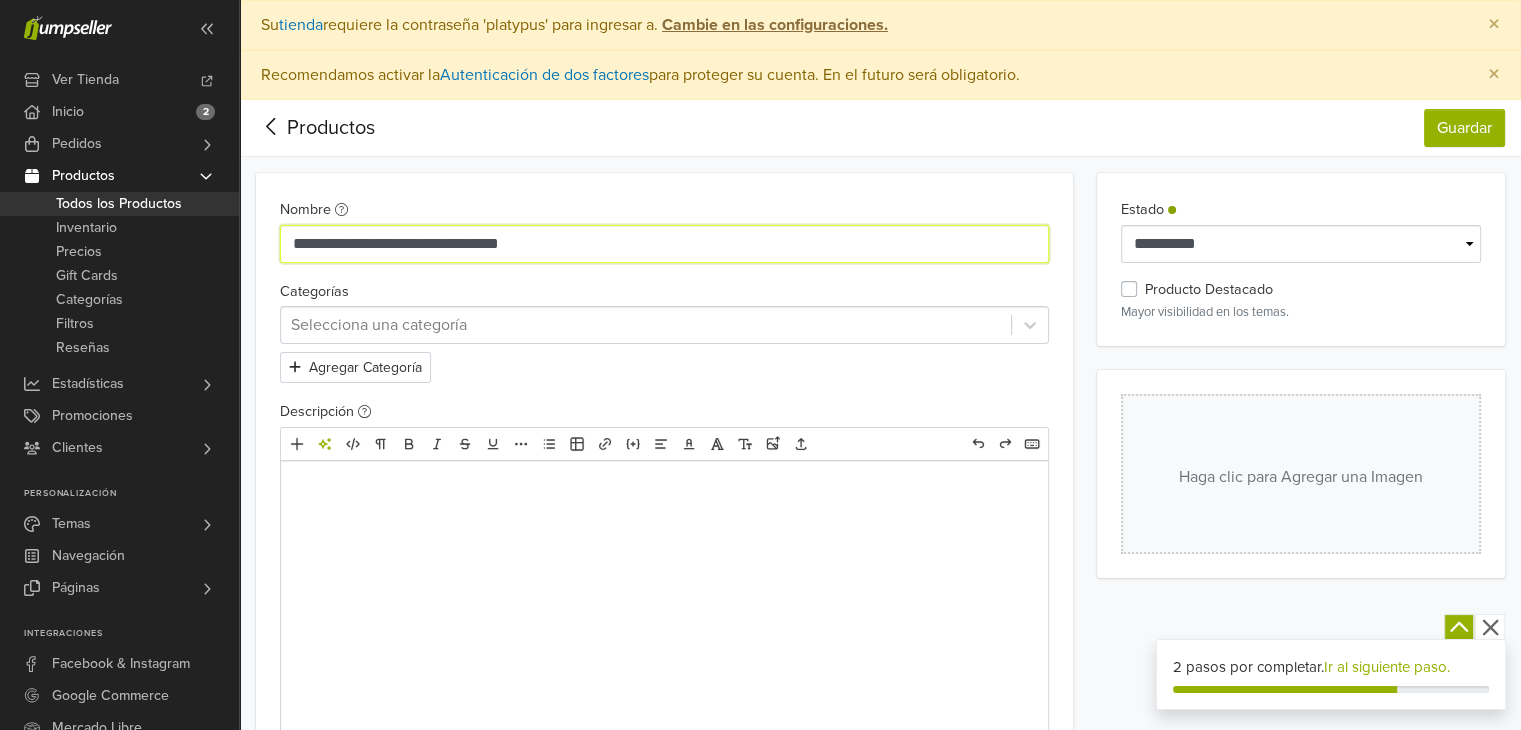drag, startPoint x: 571, startPoint y: 239, endPoint x: 400, endPoint y: 238, distance: 171.00293 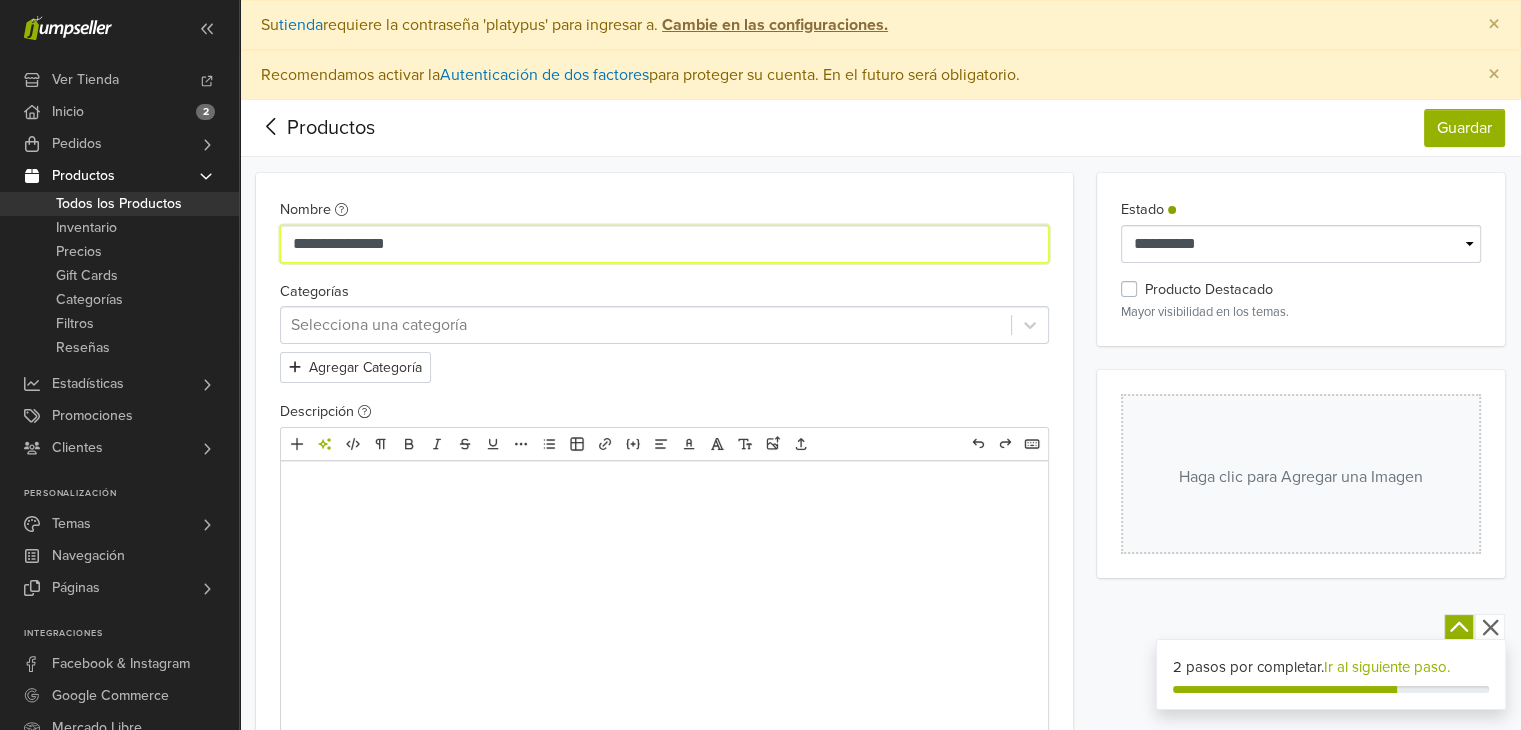 paste on "**********" 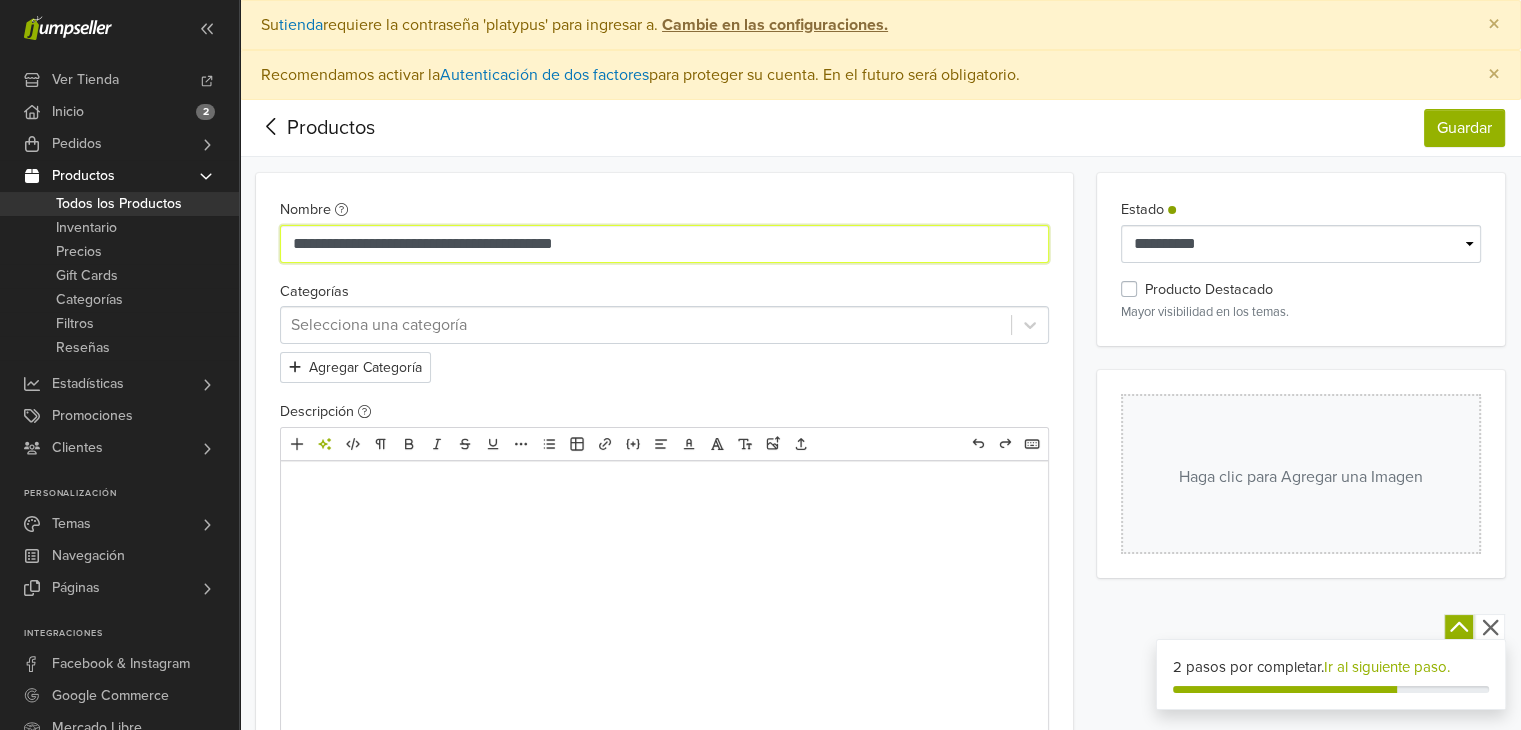 click on "**********" at bounding box center (664, 244) 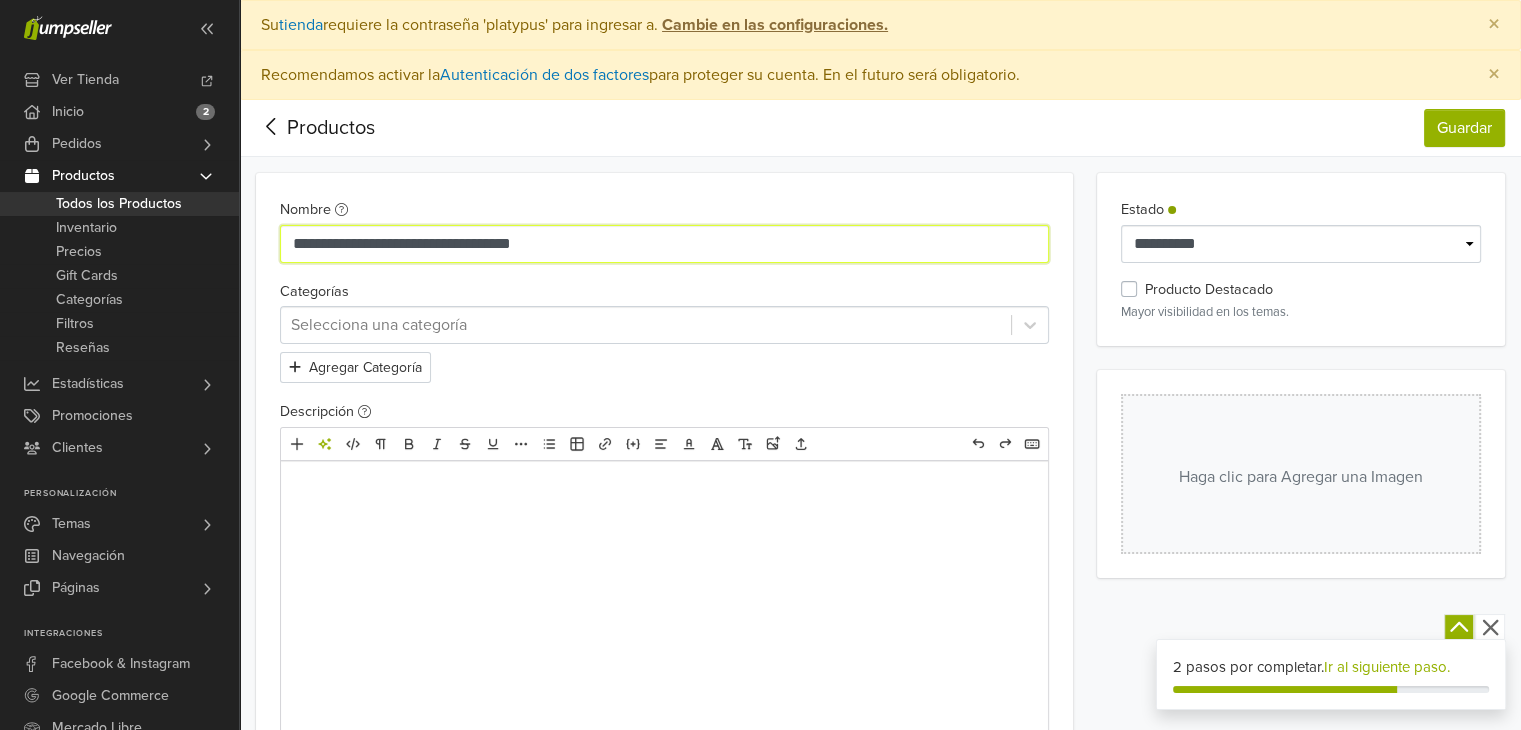 type on "**********" 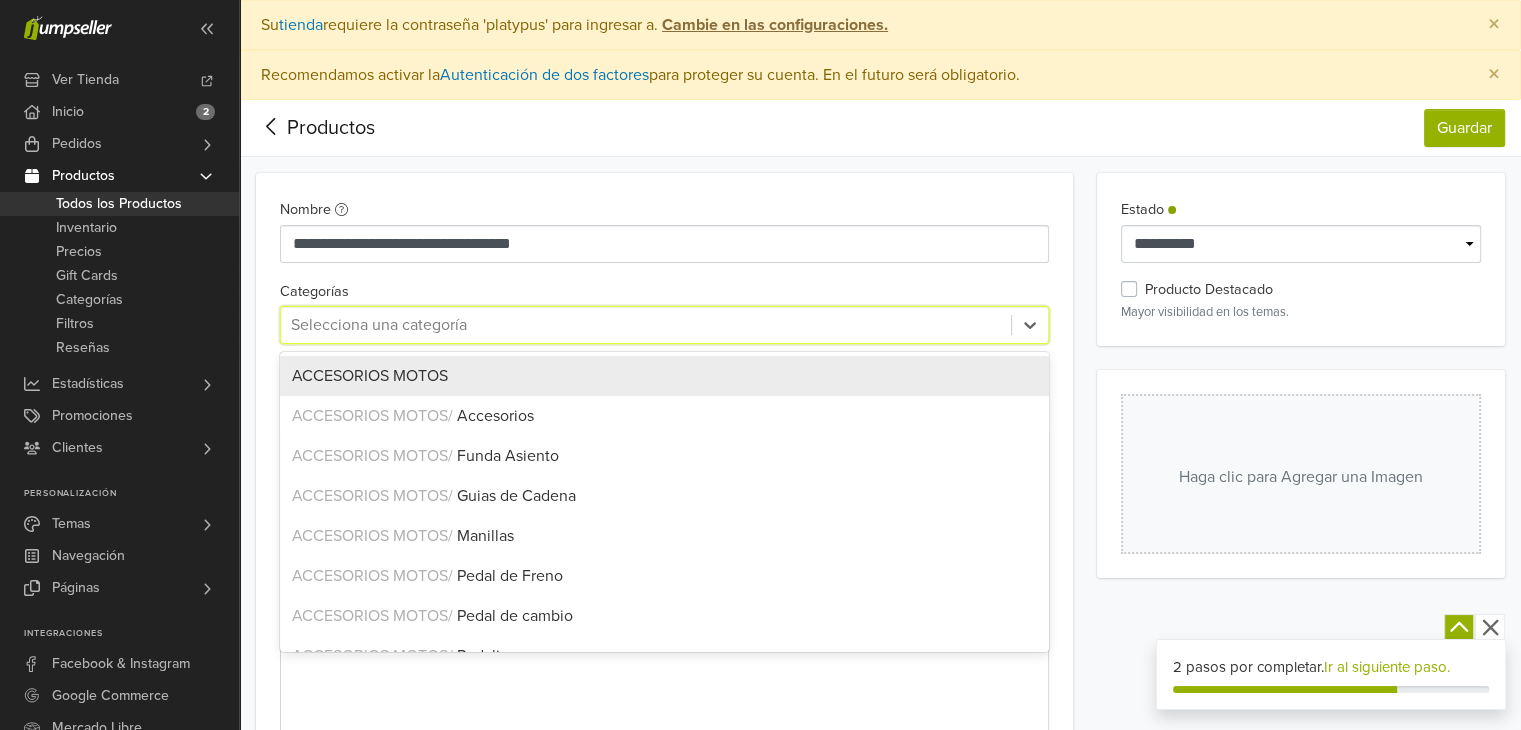 click at bounding box center (646, 325) 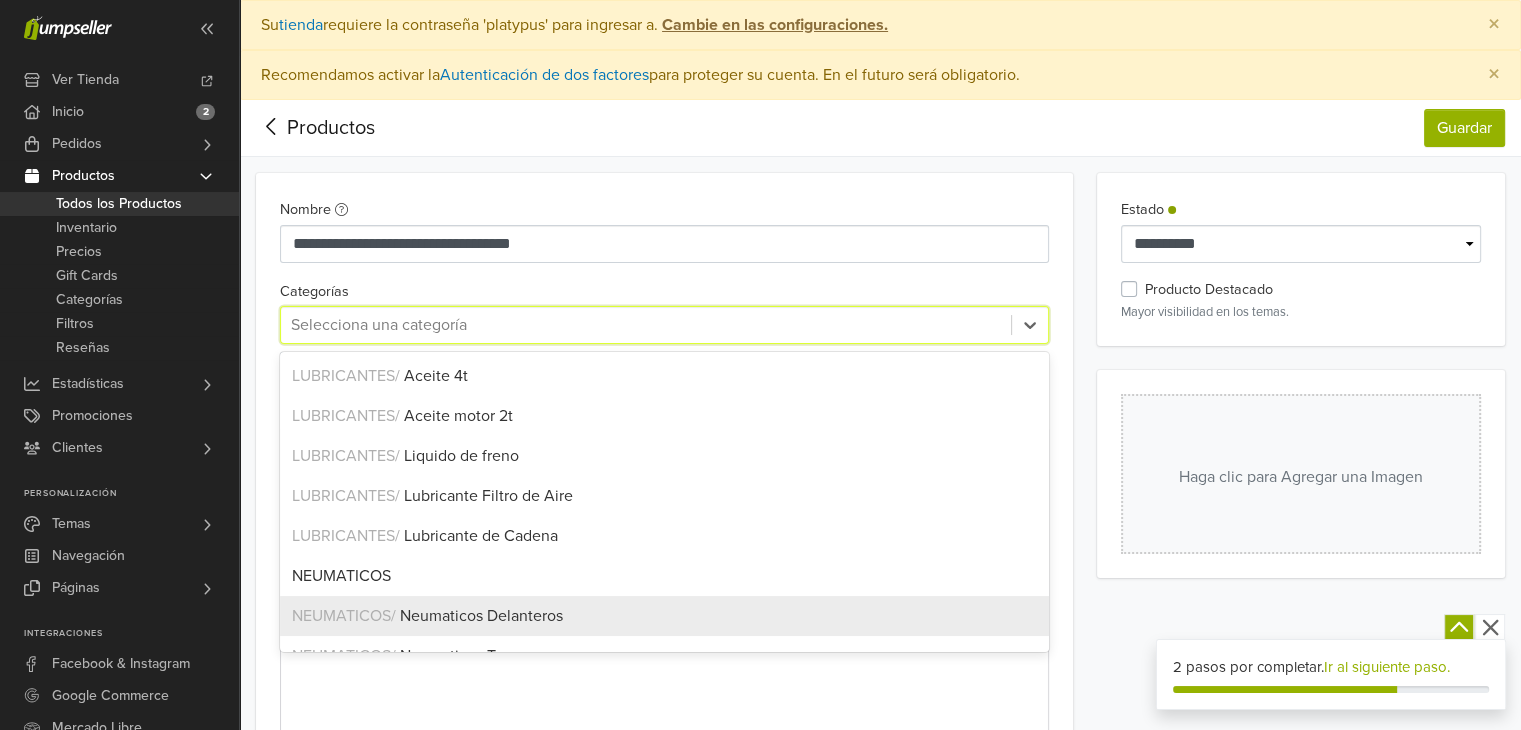 scroll, scrollTop: 468, scrollLeft: 0, axis: vertical 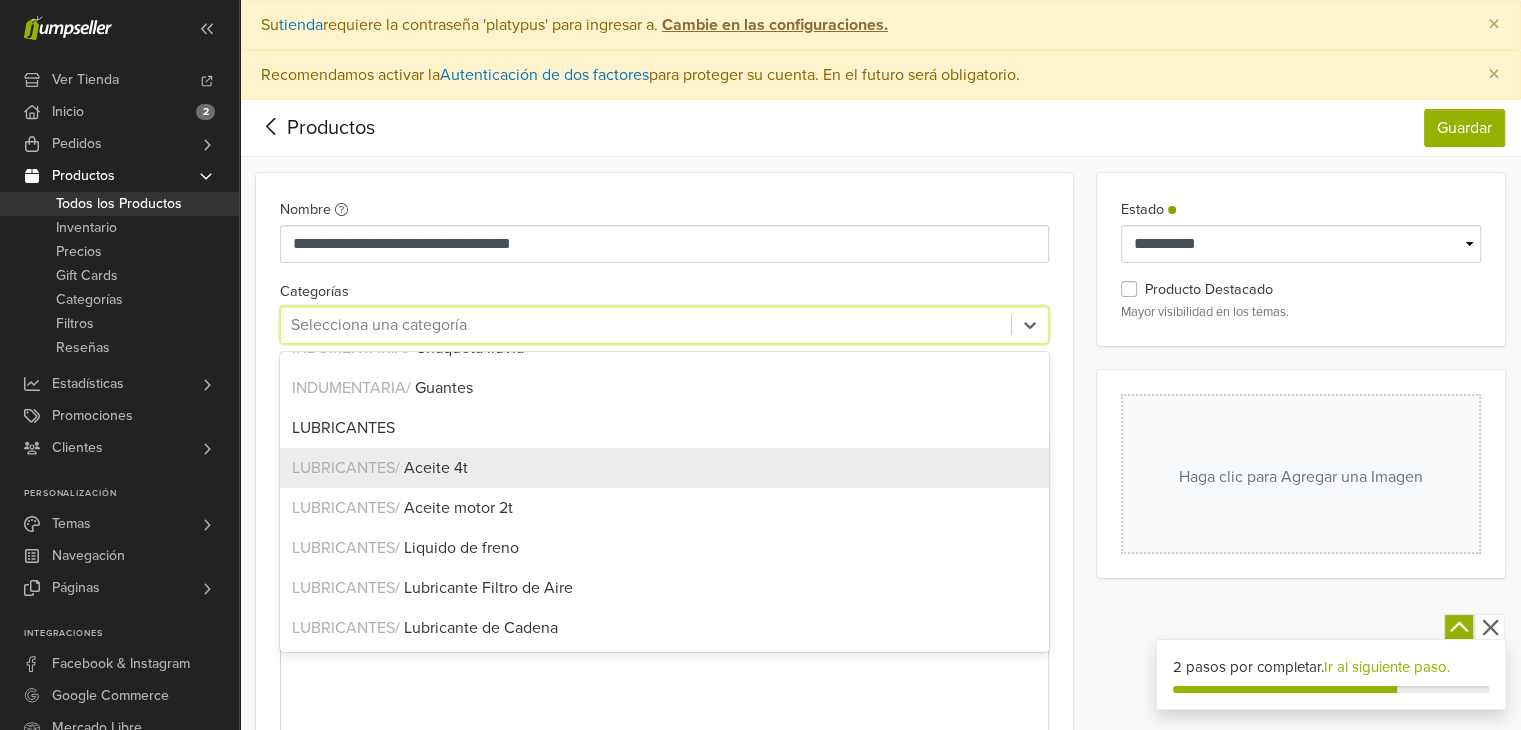click on "LUBRICANTES  /   Aceite 4t" at bounding box center [664, 468] 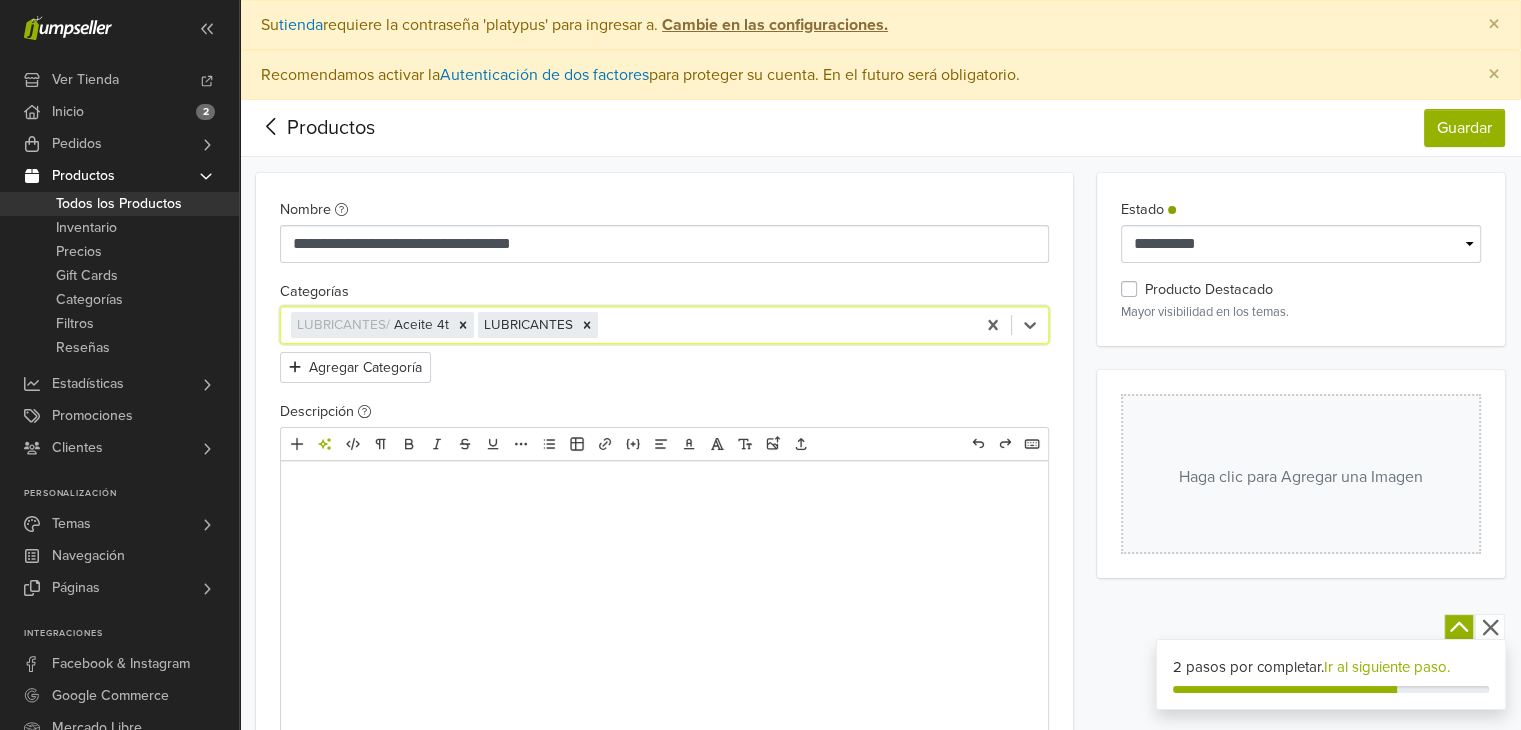 click at bounding box center [664, 489] 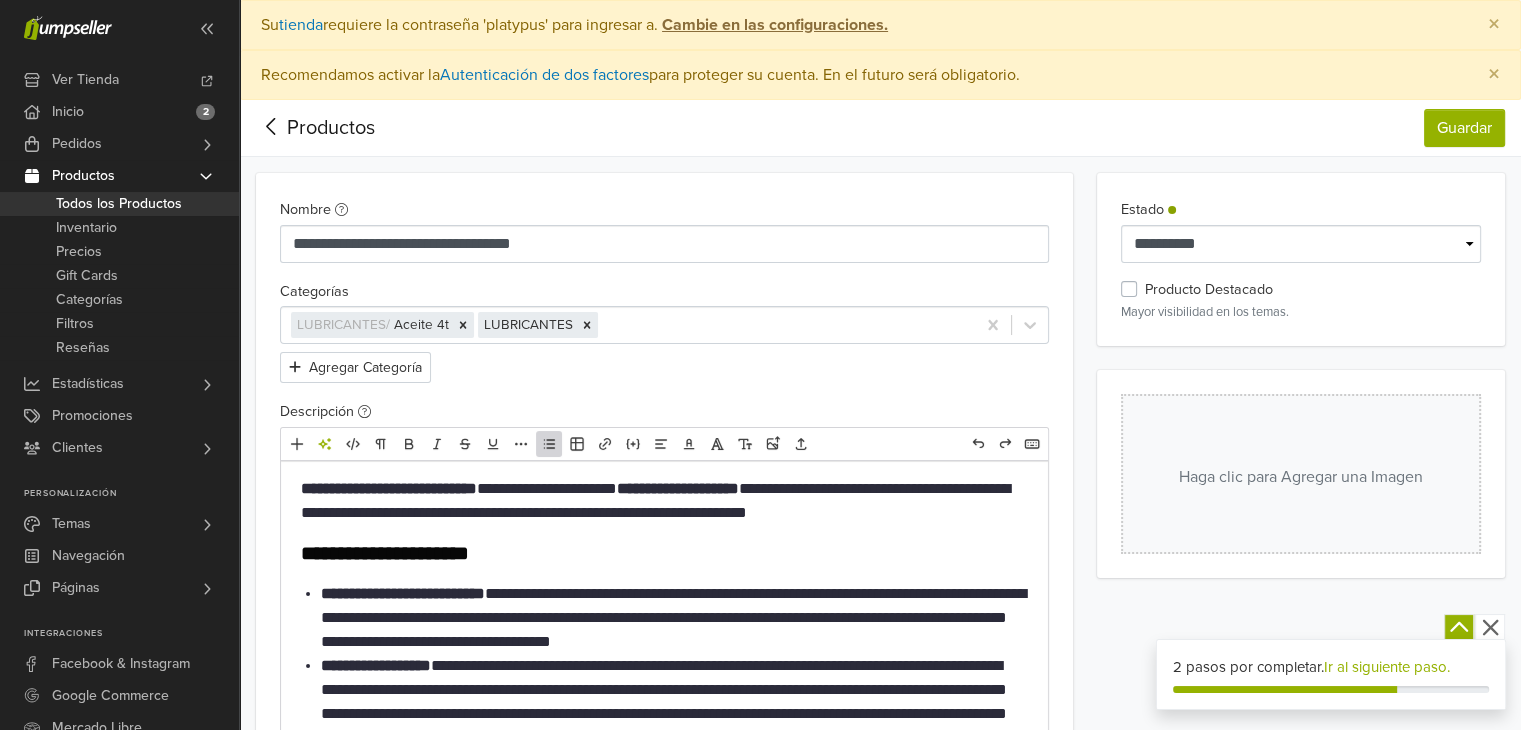 type on "**********" 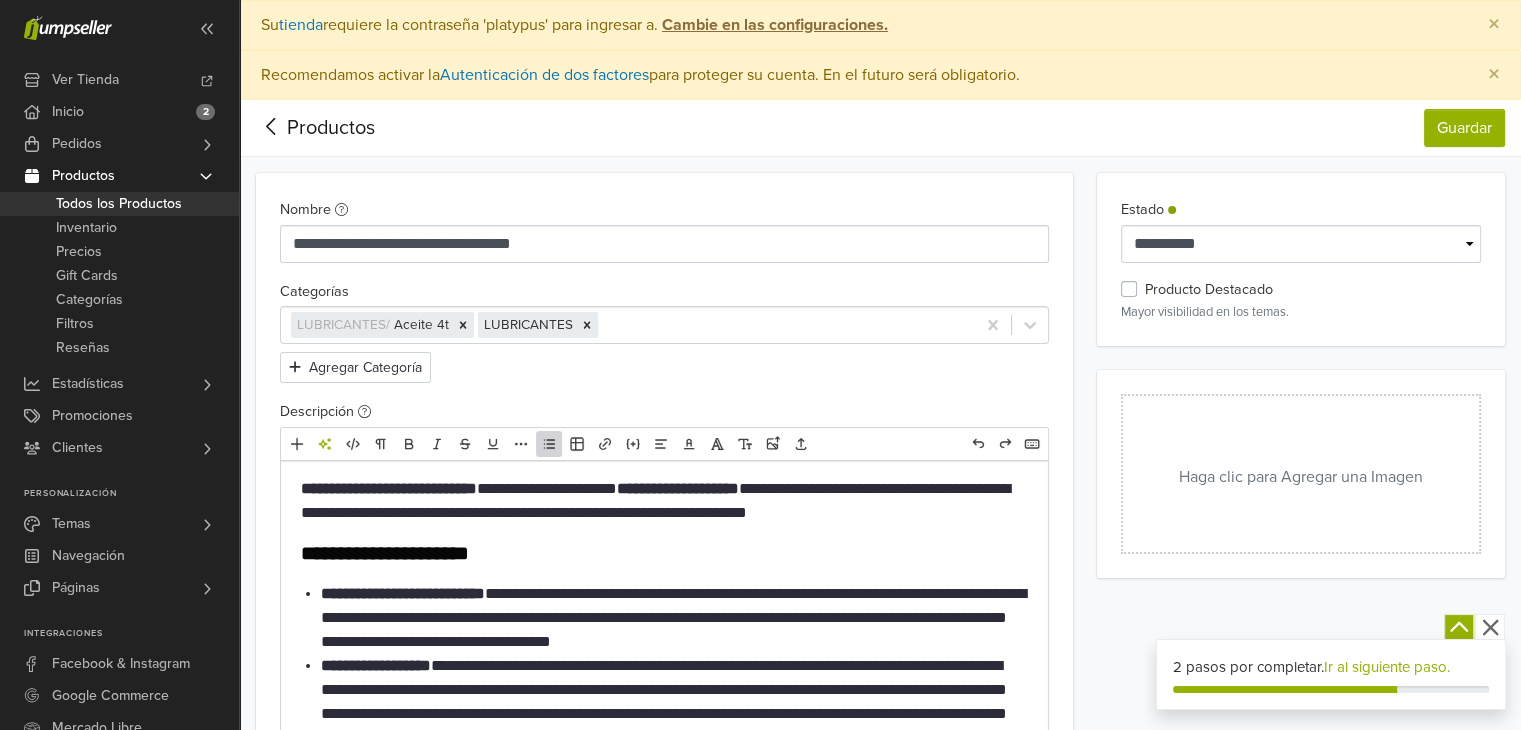 click on "Haga clic para Agregar una Imagen" at bounding box center [1301, 474] 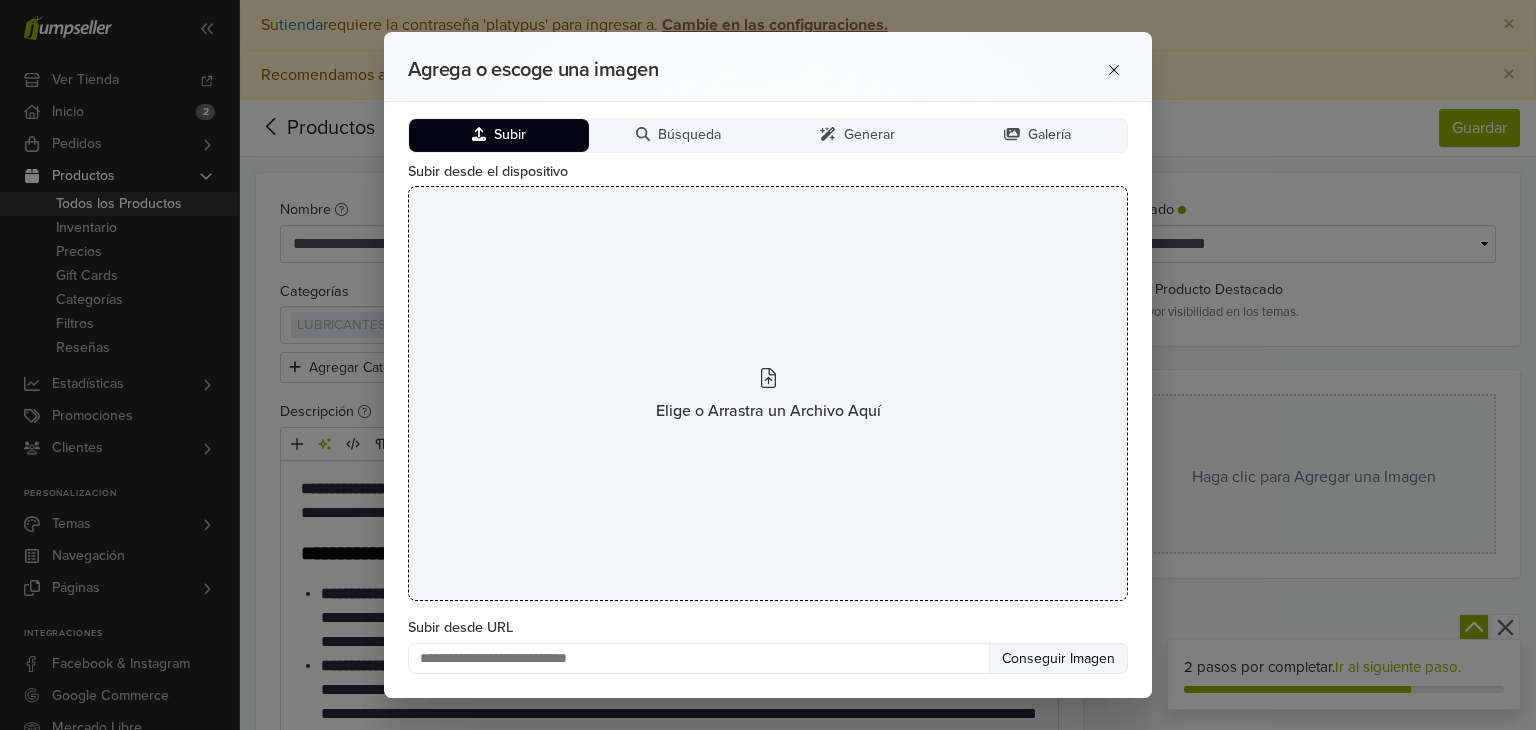 click on "Elige o Arrastra un Archivo Aquí" at bounding box center (768, 393) 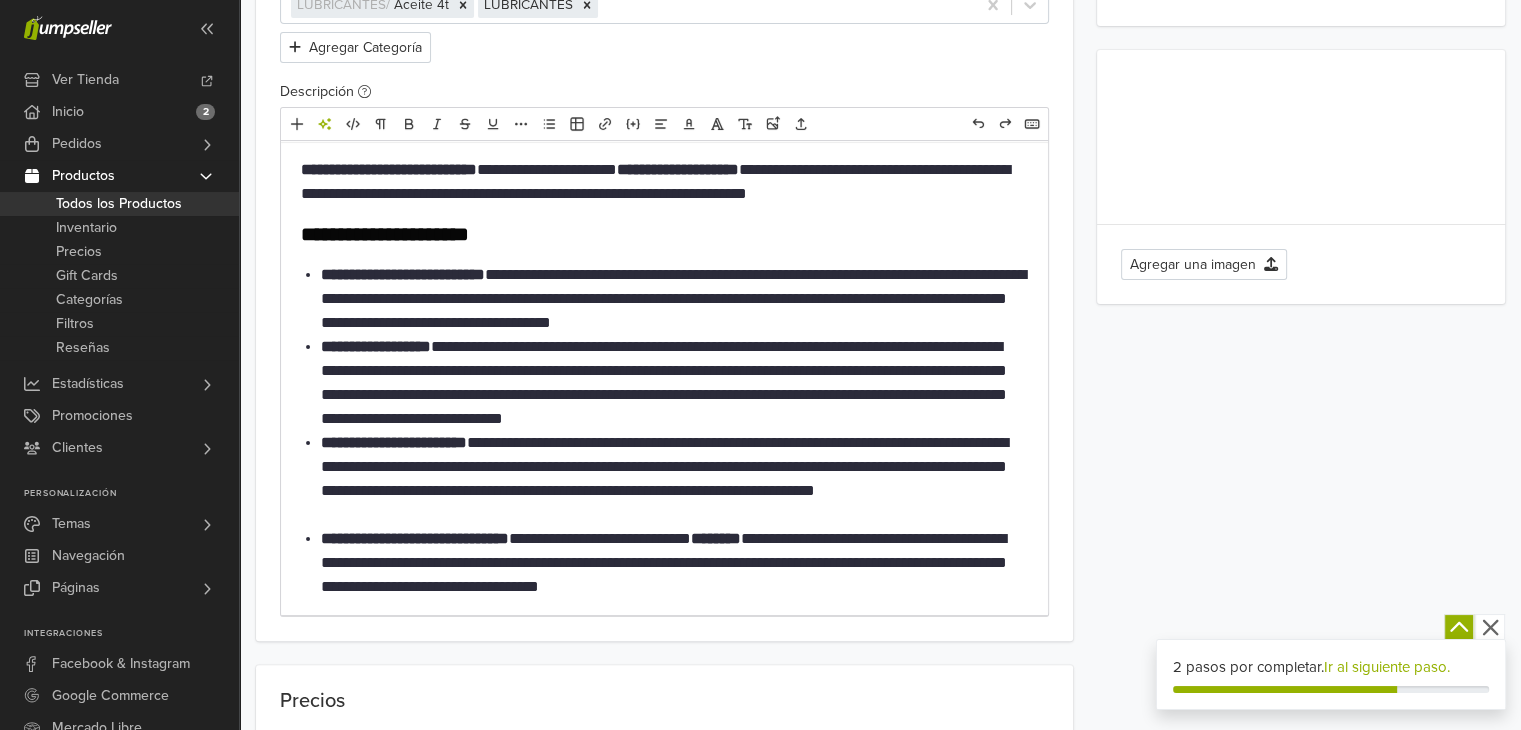 scroll, scrollTop: 0, scrollLeft: 0, axis: both 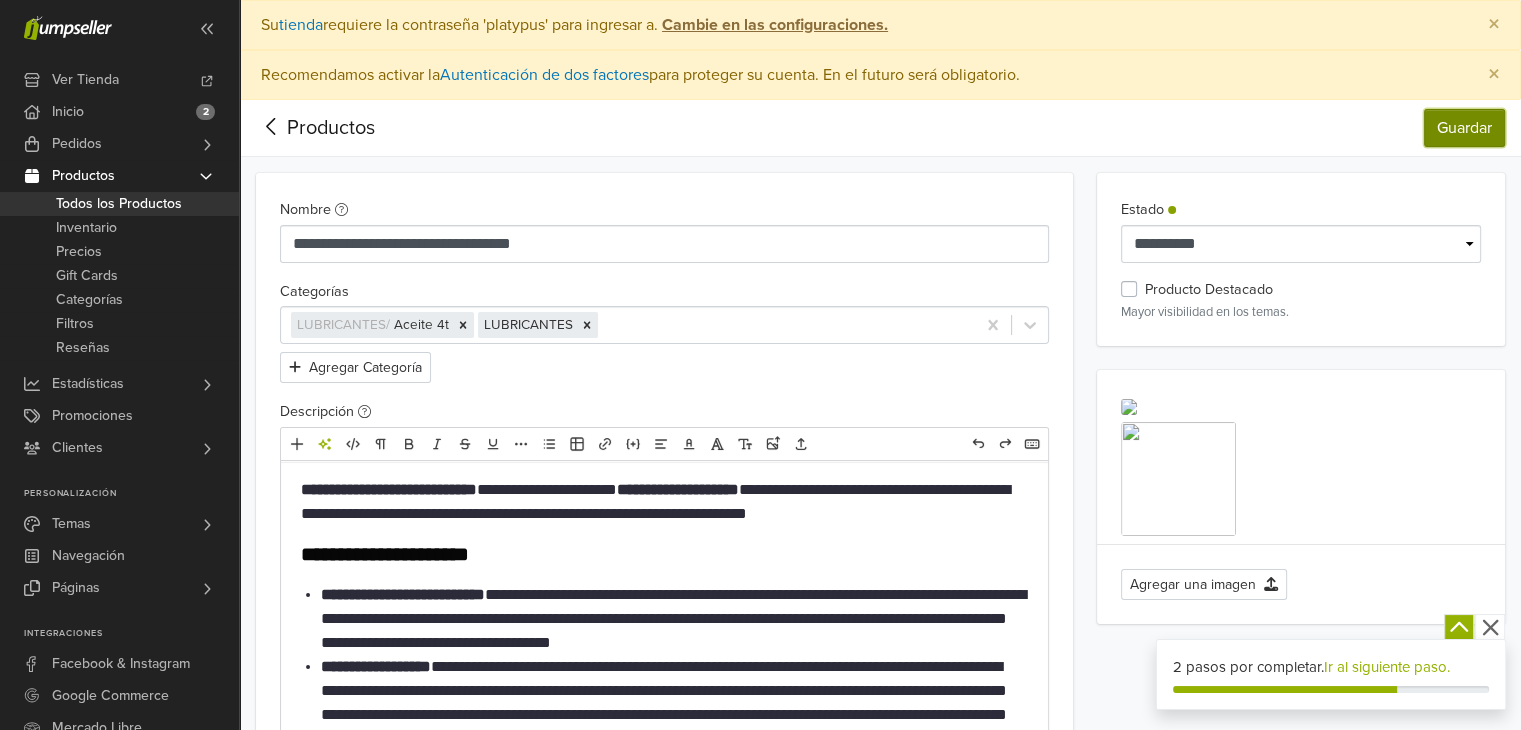 click on "Guardar" at bounding box center (1464, 128) 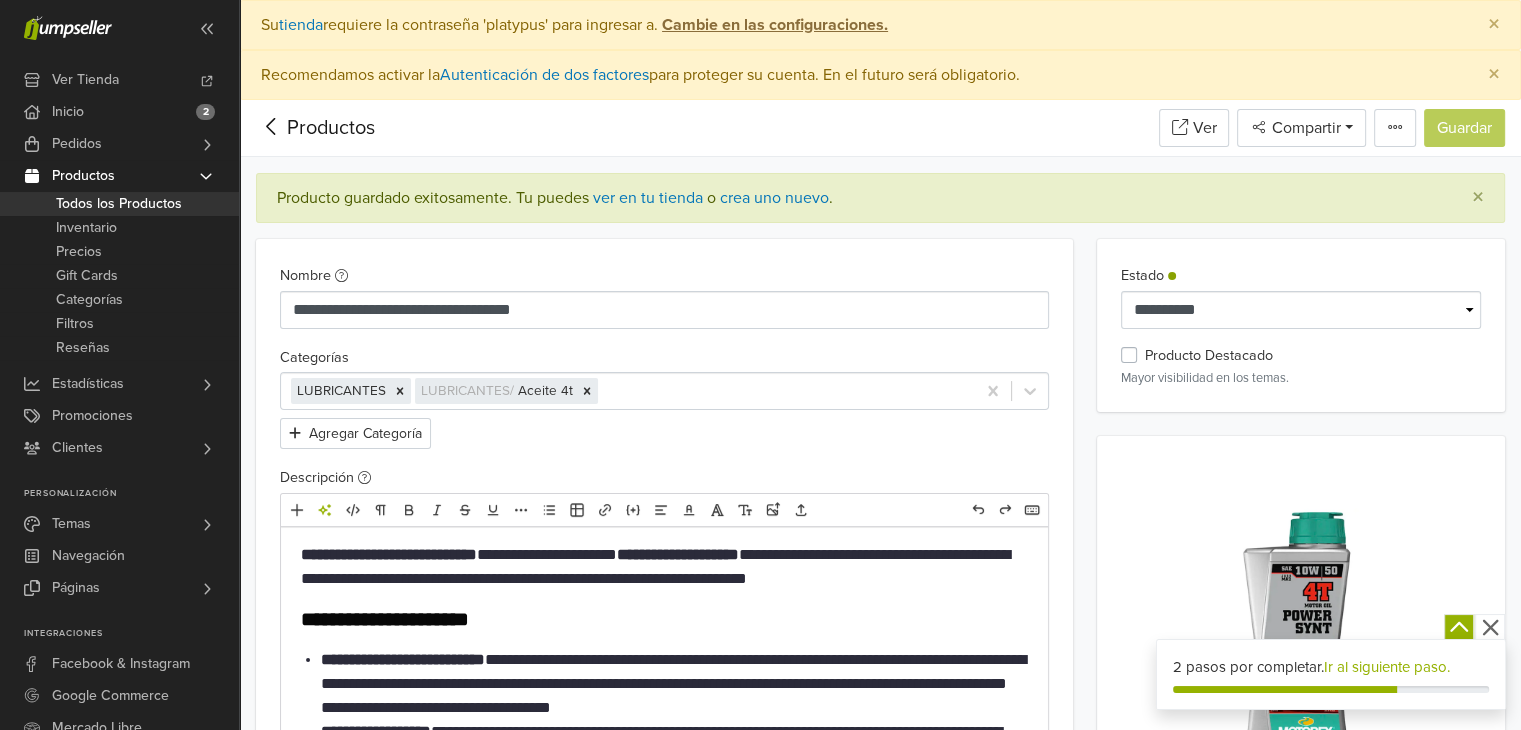 click on "Todos los Productos" at bounding box center [119, 204] 